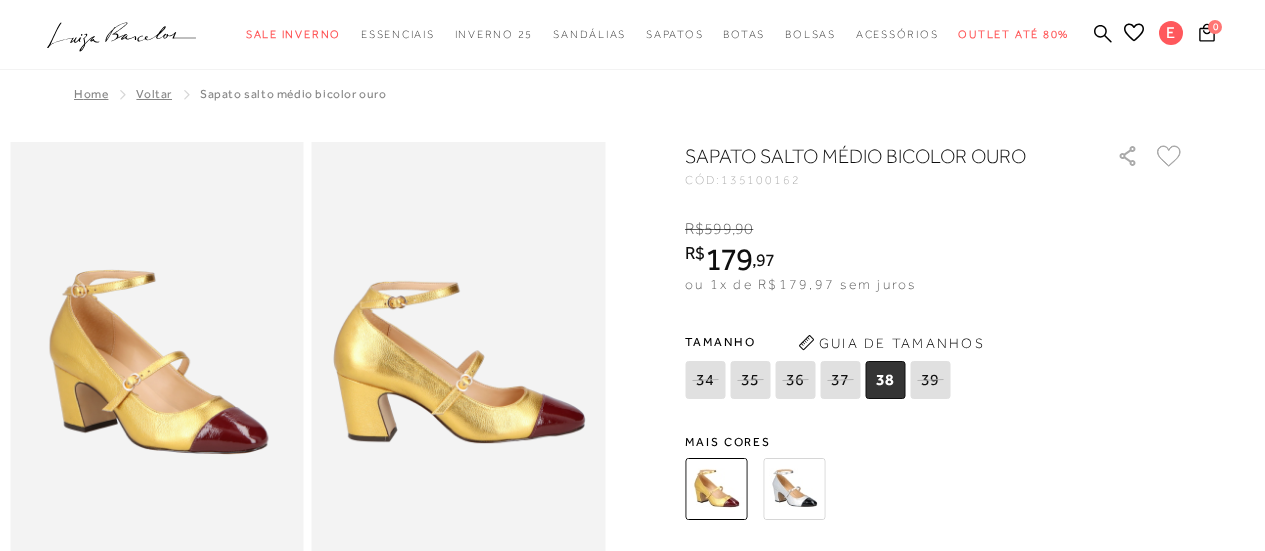 scroll, scrollTop: 0, scrollLeft: 0, axis: both 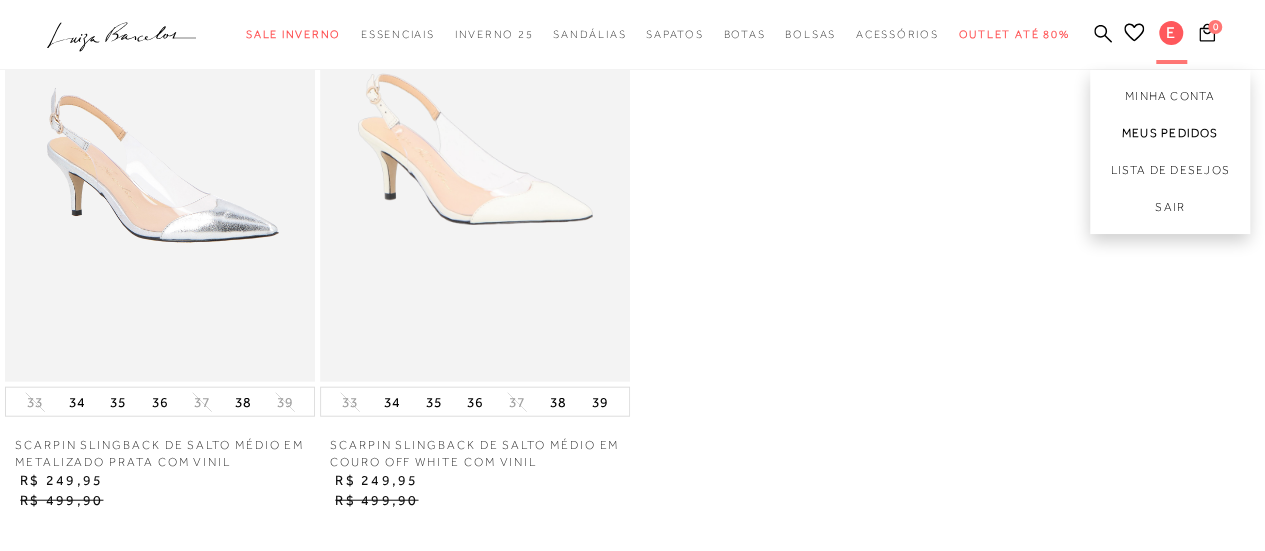 click on "Meus Pedidos" at bounding box center (1170, 133) 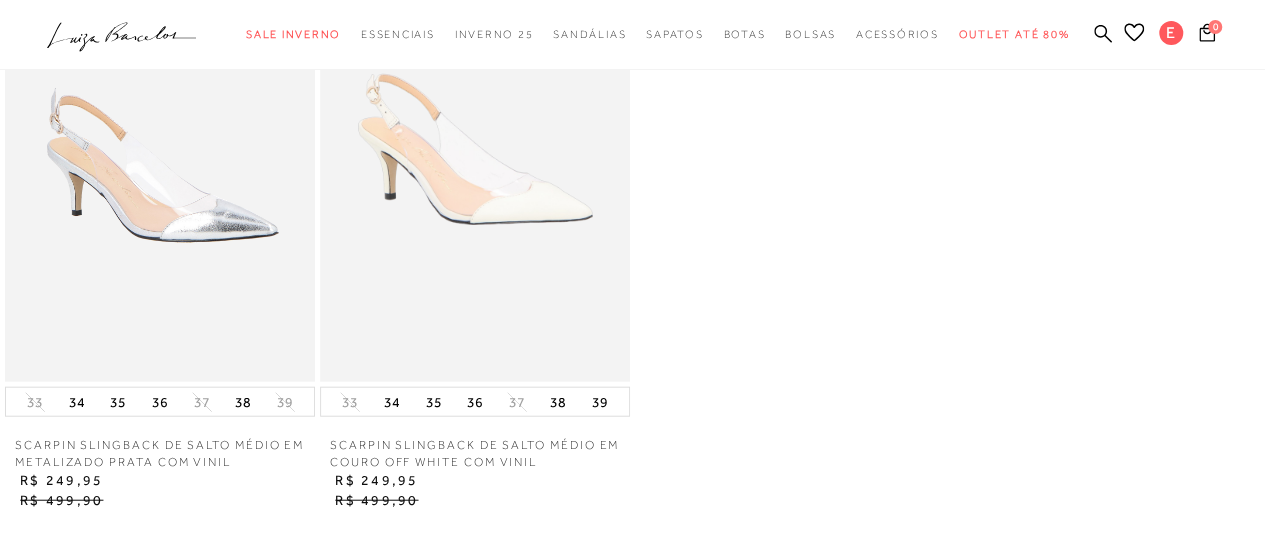 scroll, scrollTop: 0, scrollLeft: 0, axis: both 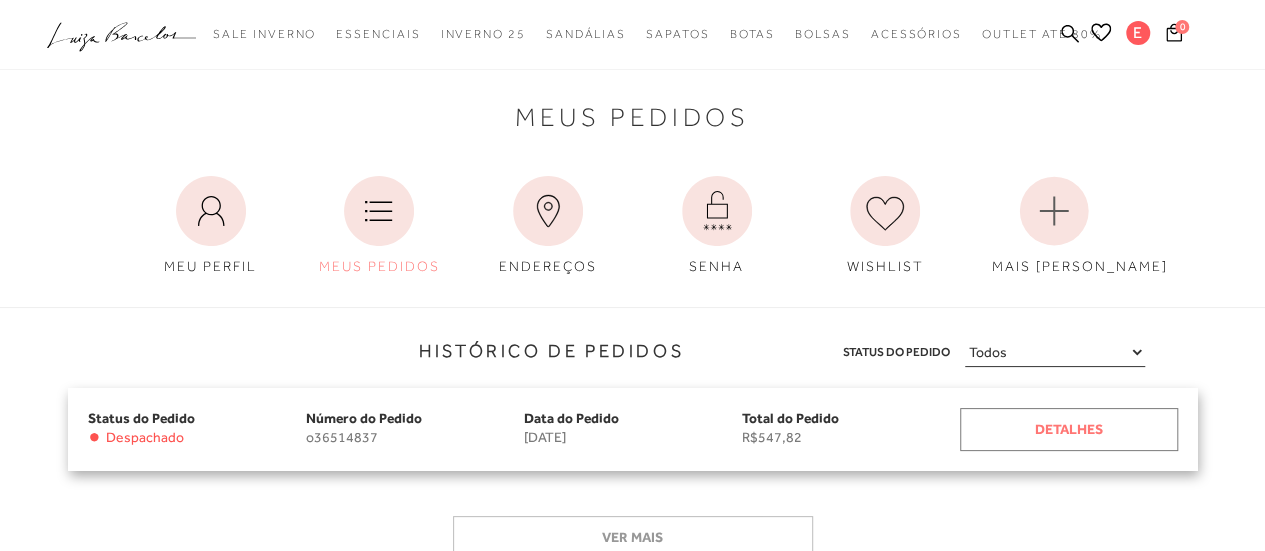 click on "Detalhes" at bounding box center (1069, 429) 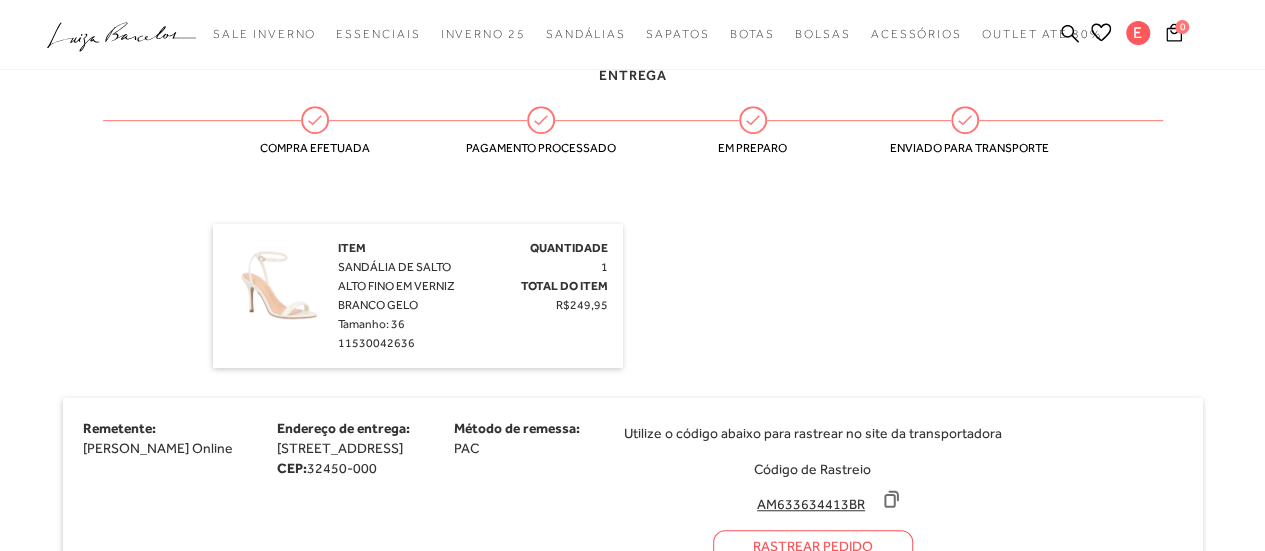scroll, scrollTop: 500, scrollLeft: 0, axis: vertical 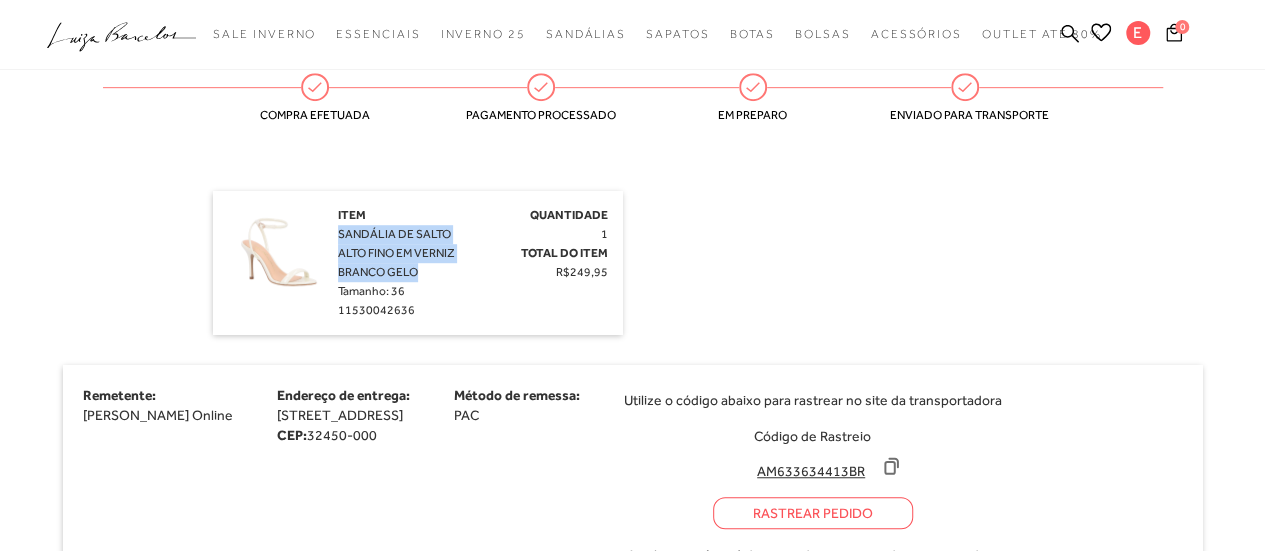 drag, startPoint x: 340, startPoint y: 236, endPoint x: 380, endPoint y: 270, distance: 52.49762 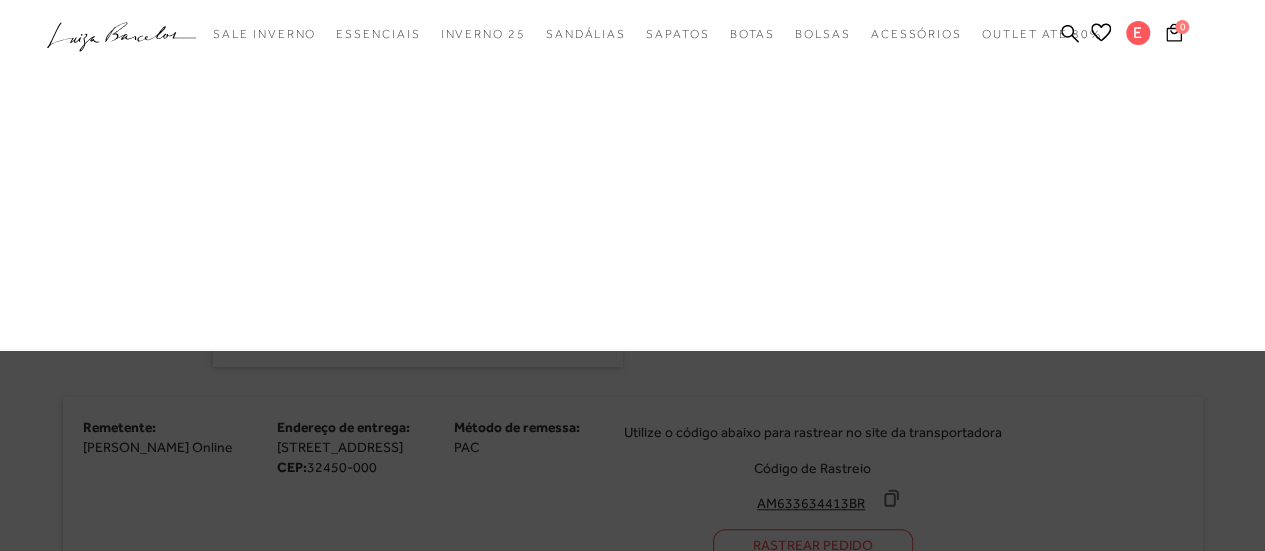 scroll, scrollTop: 532, scrollLeft: 0, axis: vertical 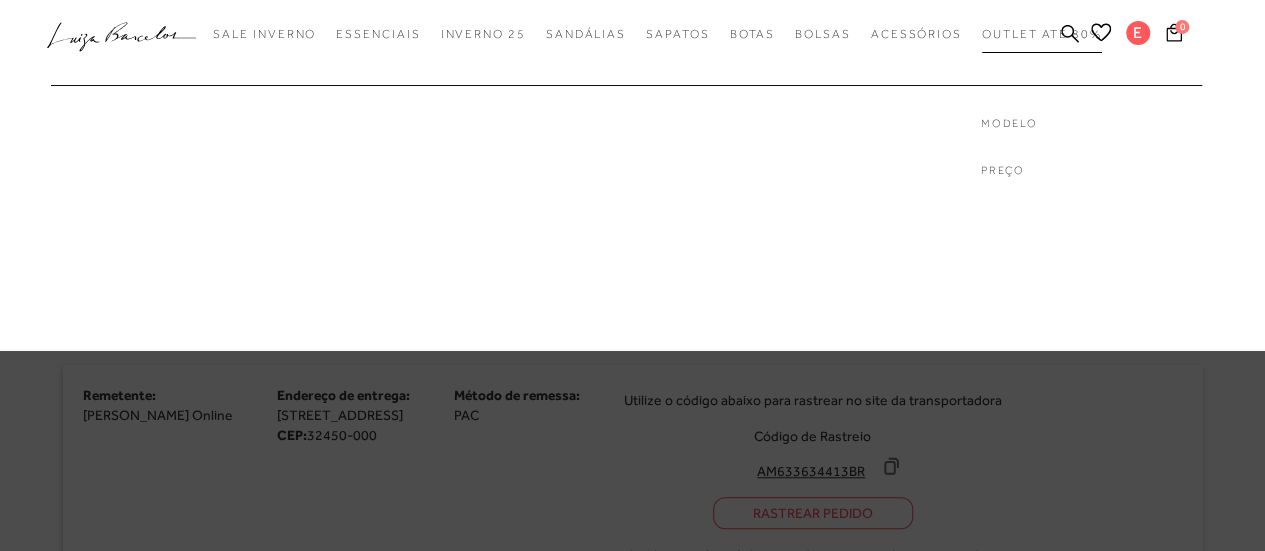 click on "Outlet até 80%" at bounding box center [1042, 34] 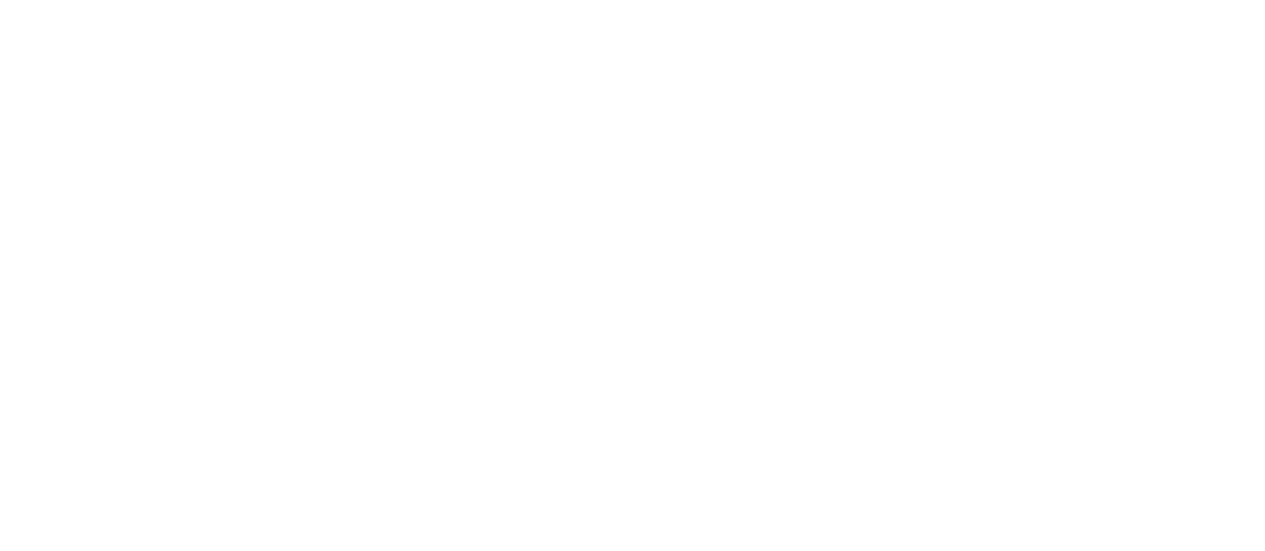 click on "categoryHeader
.a{fill-rule:evenodd;}
Sale Inverno
Modelo Mules" at bounding box center [633, 165] 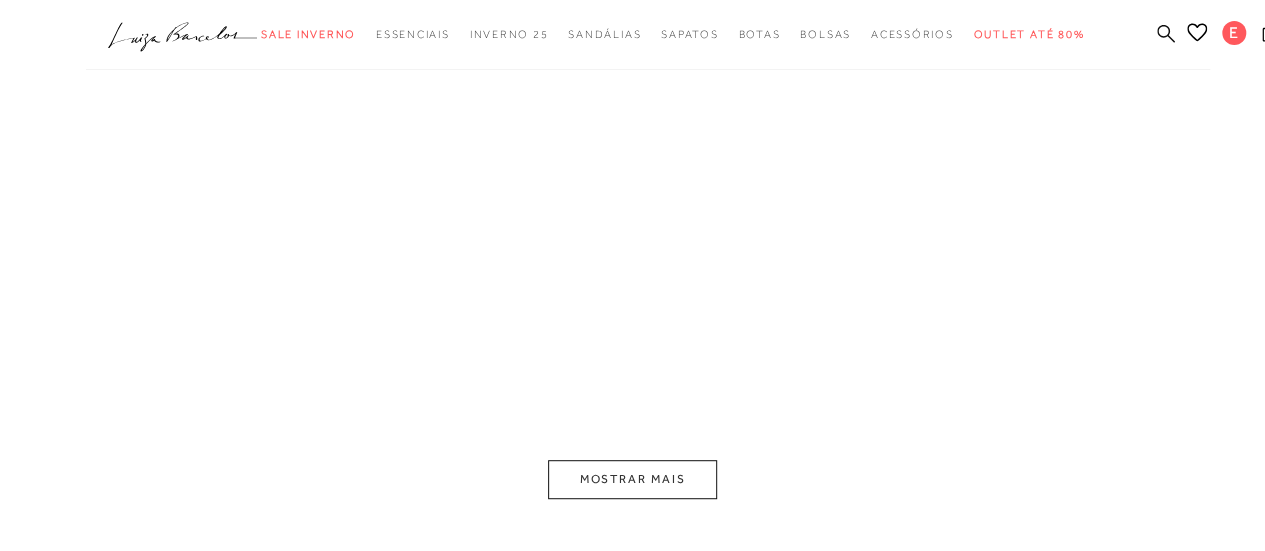 click 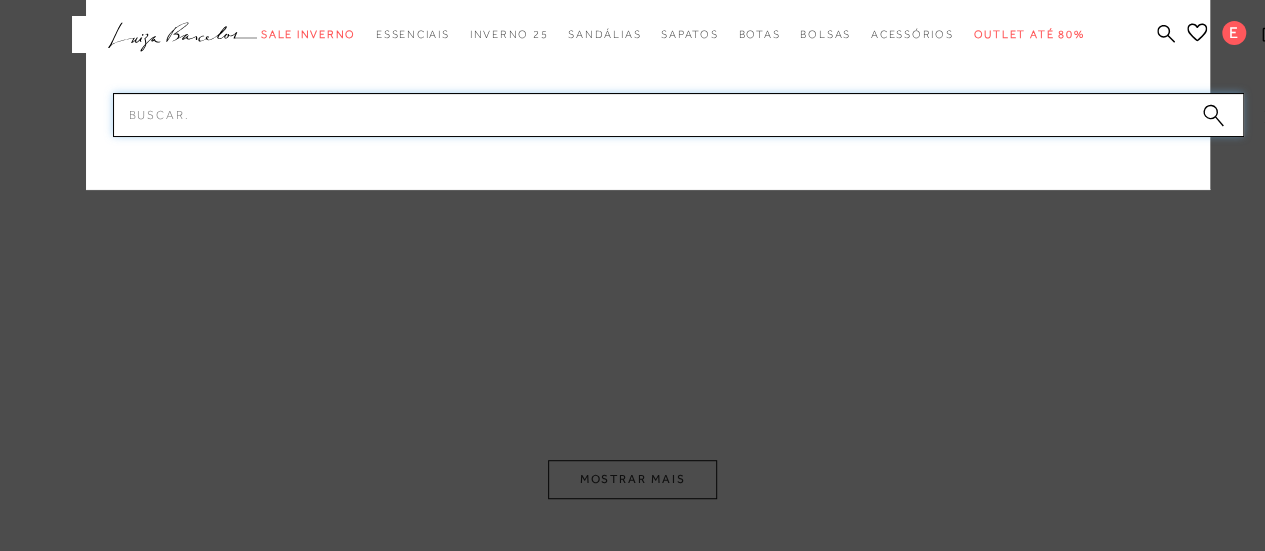 click on "Pesquisar" at bounding box center [678, 115] 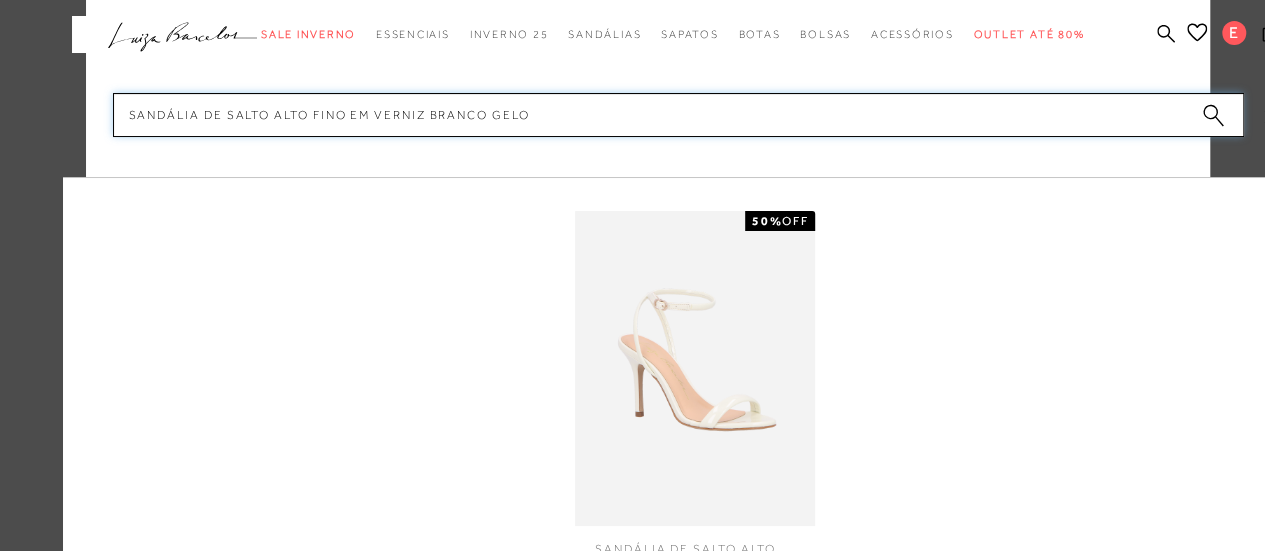 type on "SANDÁLIA DE SALTO ALTO FINO EM VERNIZ BRANCO GELO" 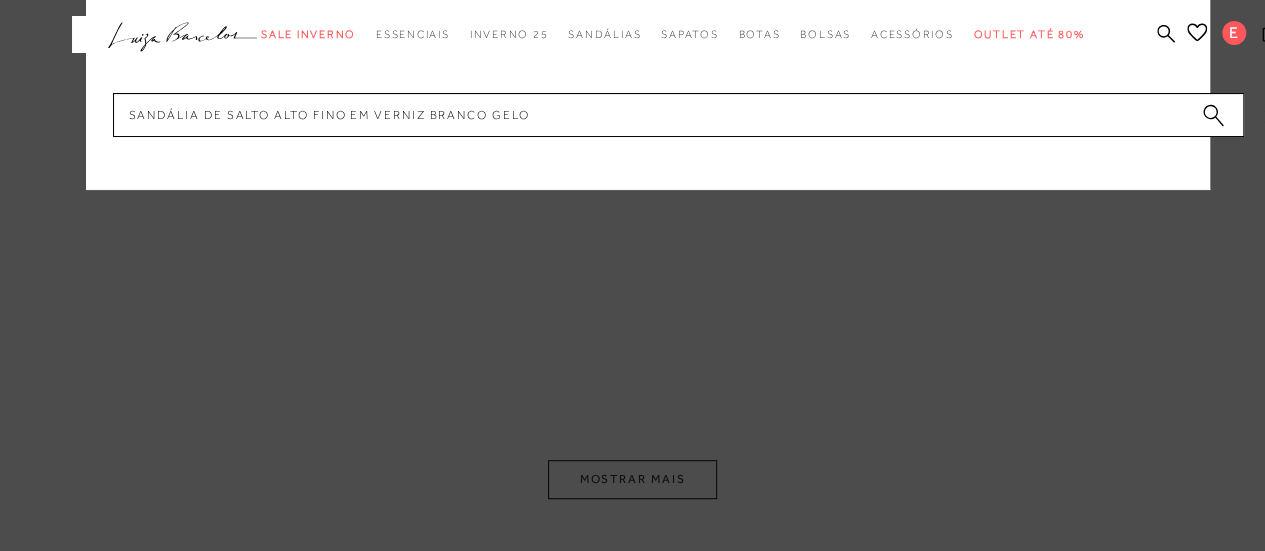 click at bounding box center (1213, 118) 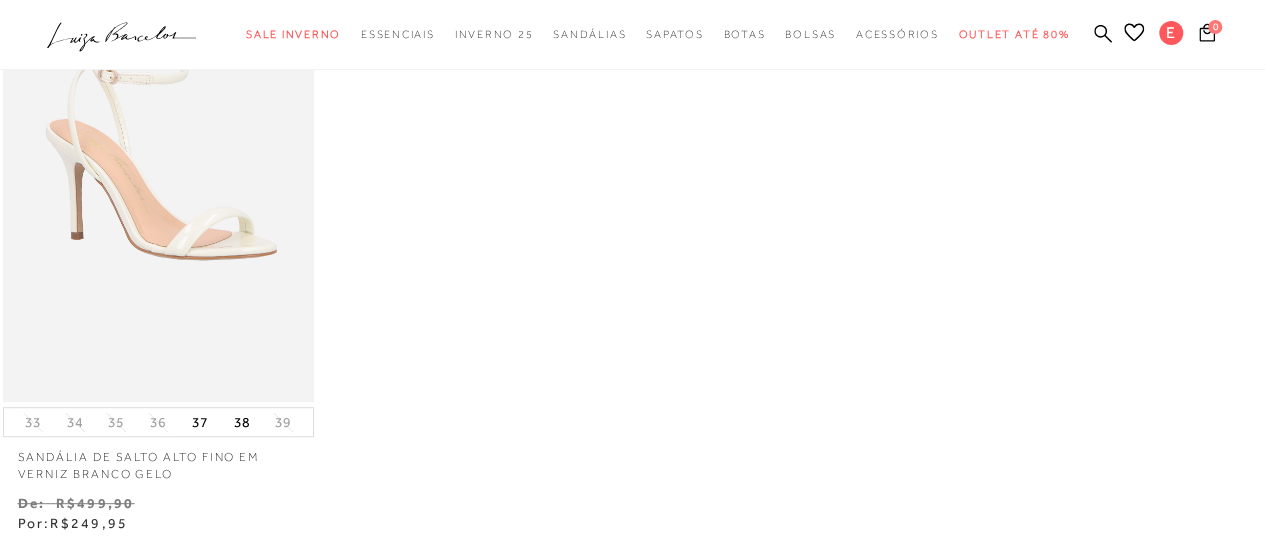 scroll, scrollTop: 200, scrollLeft: 0, axis: vertical 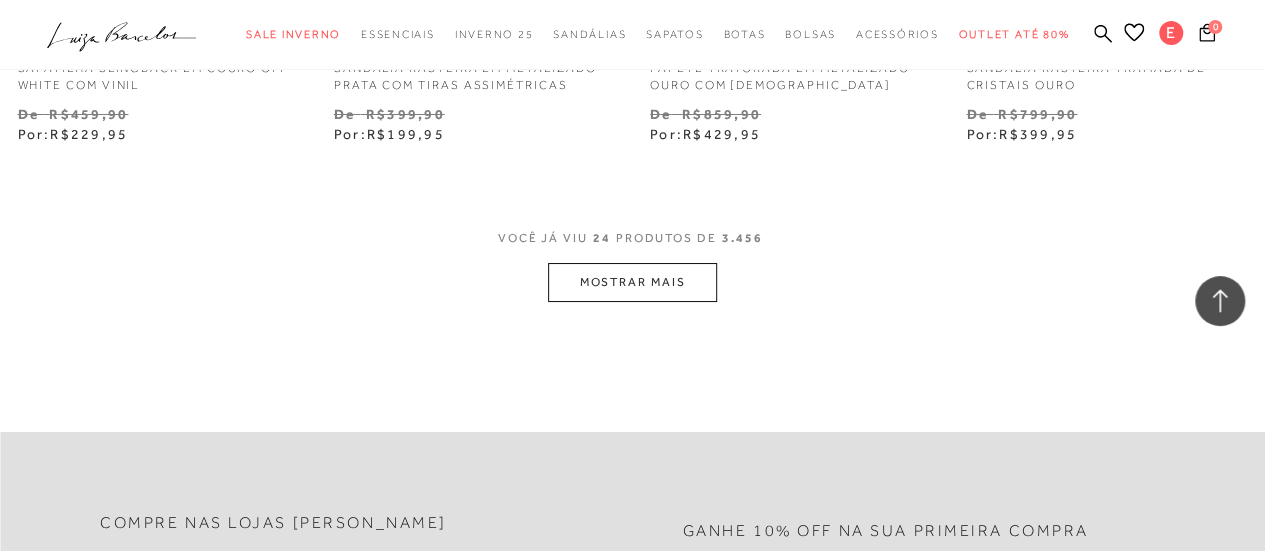 click on "MOSTRAR MAIS" at bounding box center (632, 282) 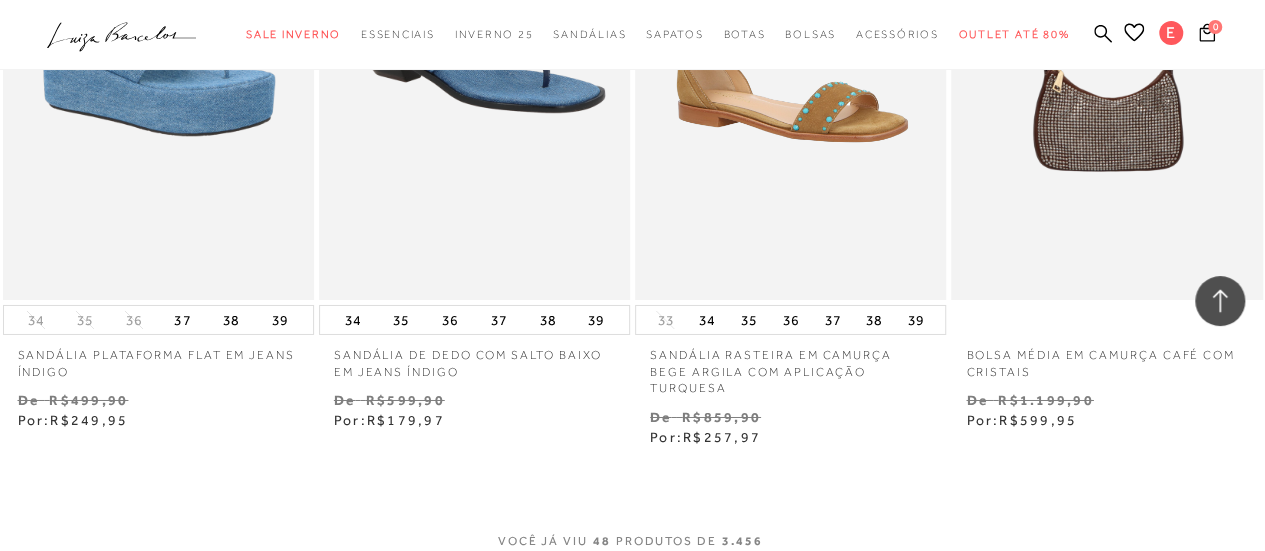 scroll, scrollTop: 7400, scrollLeft: 0, axis: vertical 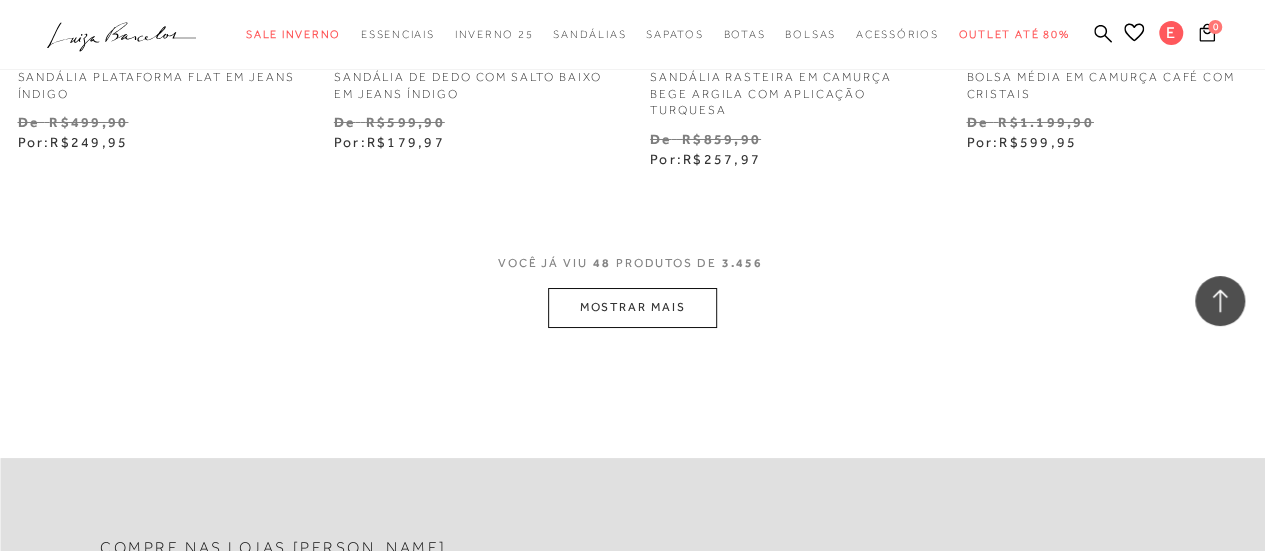 click on "MOSTRAR MAIS" at bounding box center (632, 307) 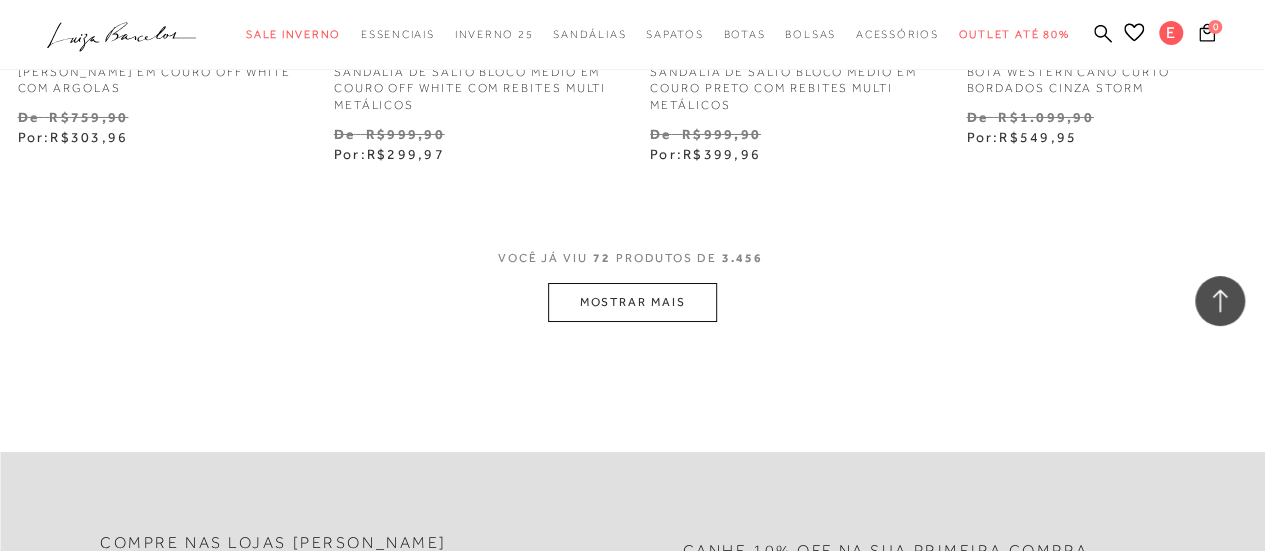 scroll, scrollTop: 11200, scrollLeft: 0, axis: vertical 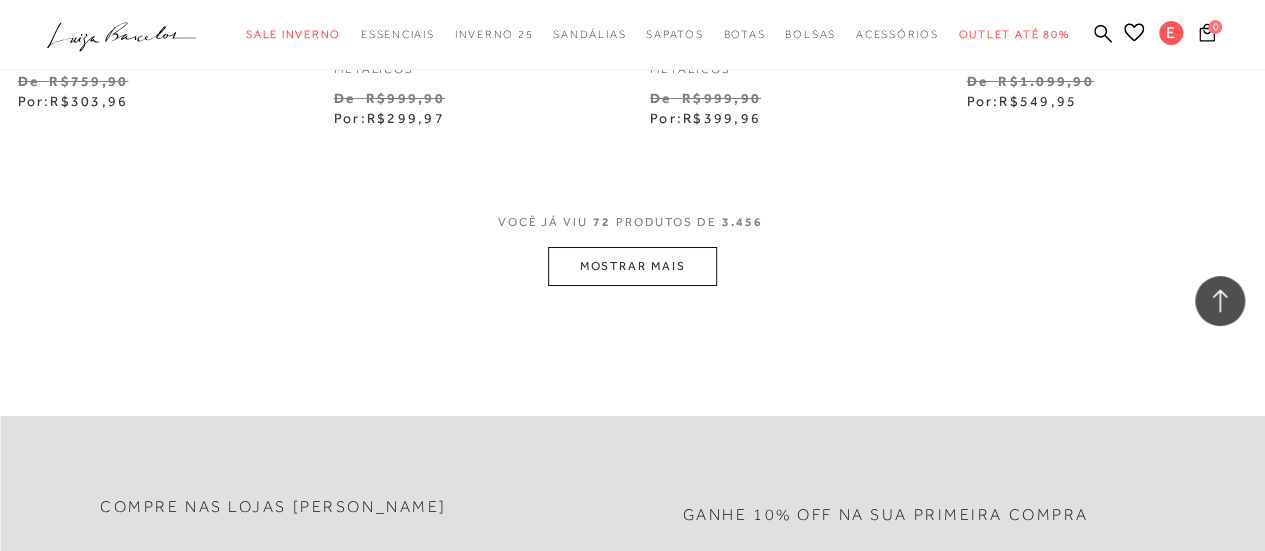 click on "MOSTRAR MAIS" at bounding box center [632, 266] 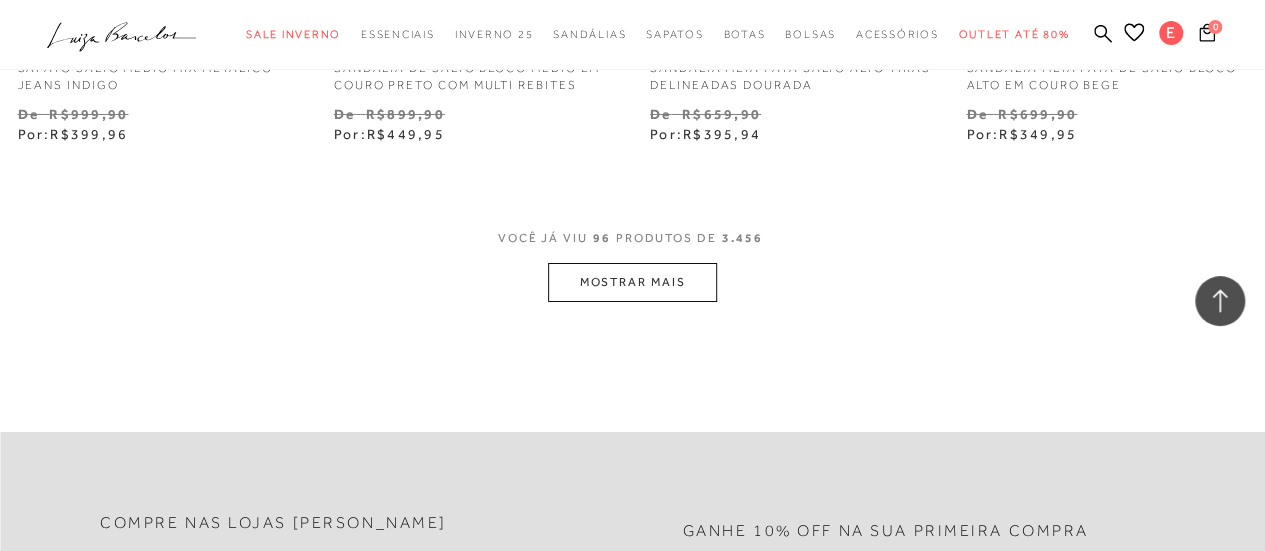 scroll, scrollTop: 14900, scrollLeft: 0, axis: vertical 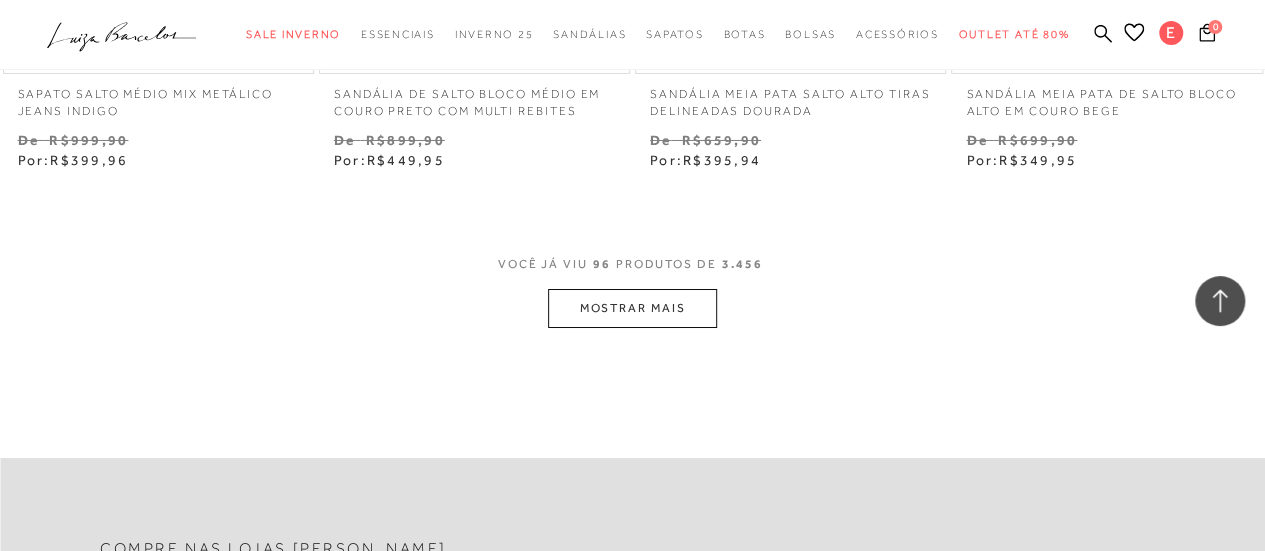 click on "MOSTRAR MAIS" at bounding box center (632, 308) 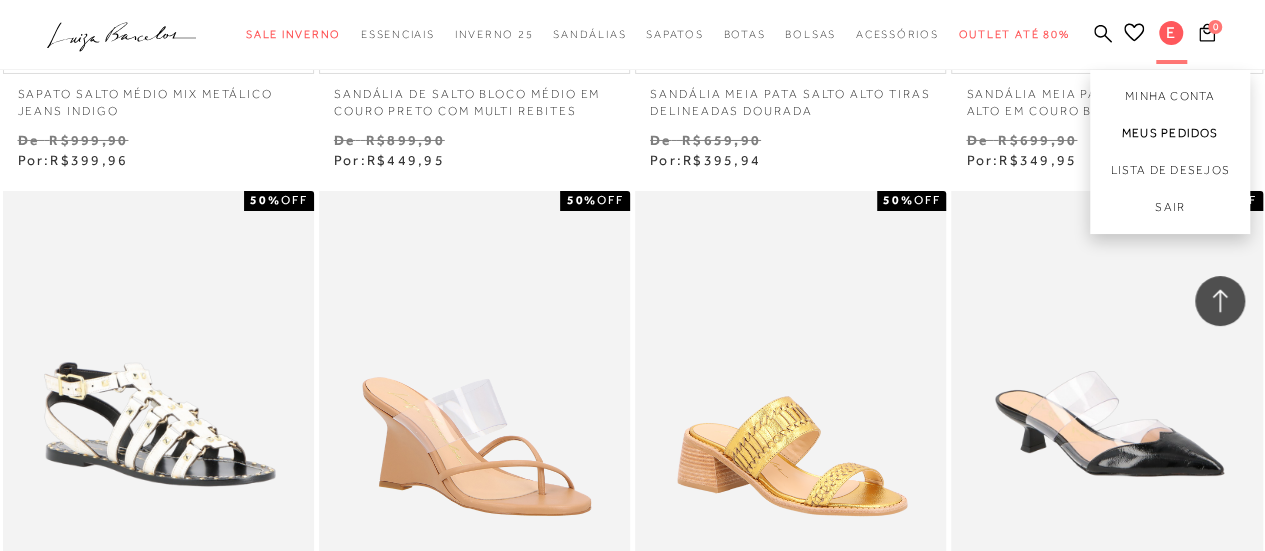 click on "Meus Pedidos" at bounding box center [1170, 133] 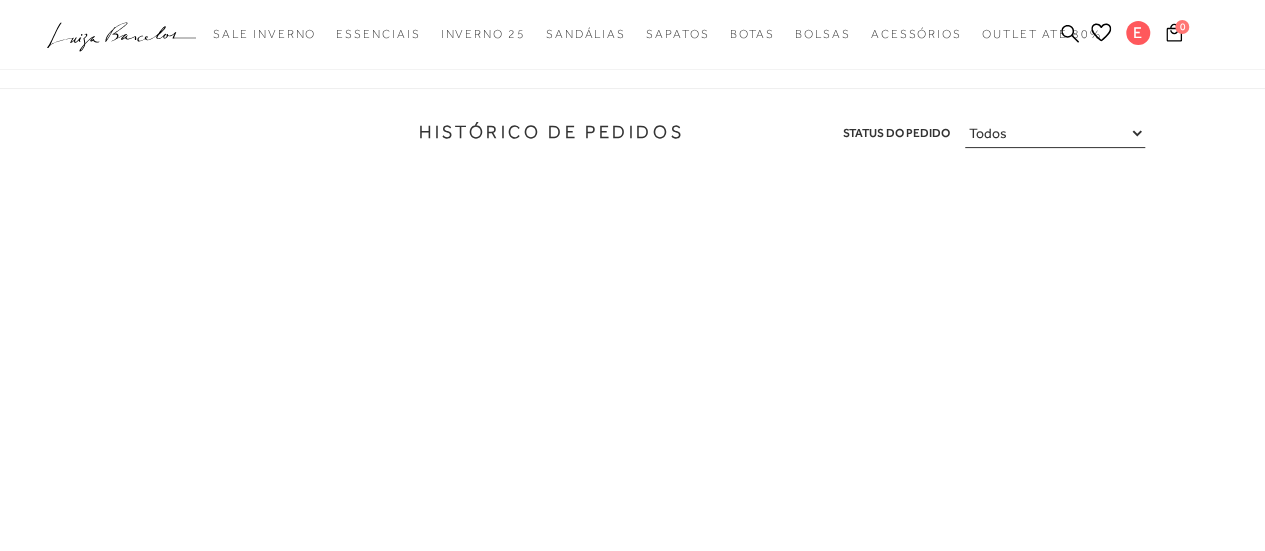 scroll, scrollTop: 0, scrollLeft: 0, axis: both 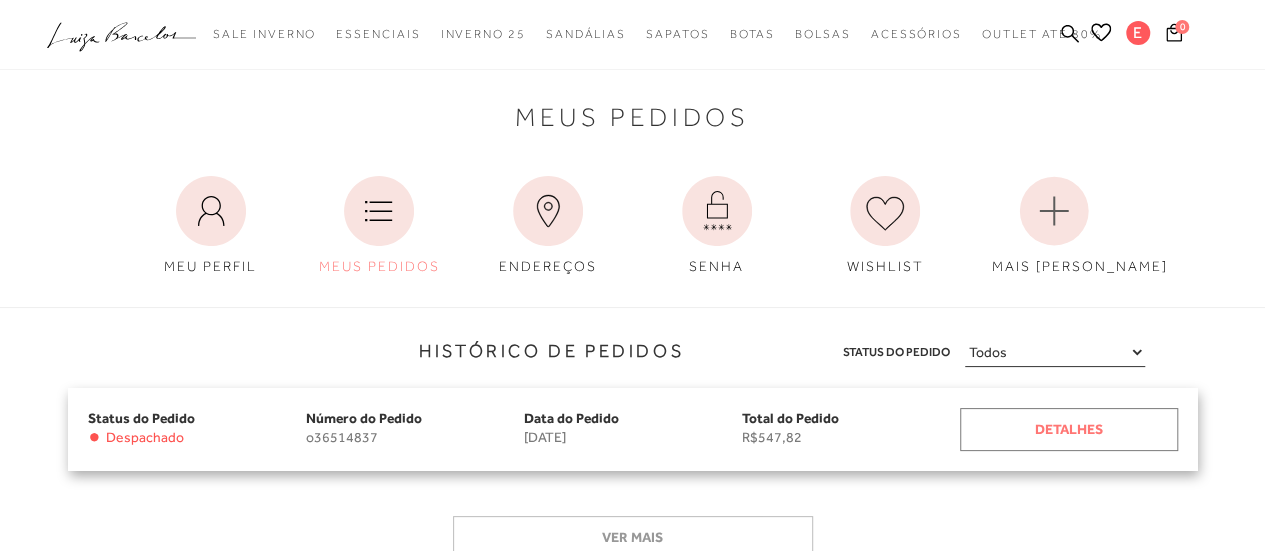 click on "Detalhes" at bounding box center [1069, 429] 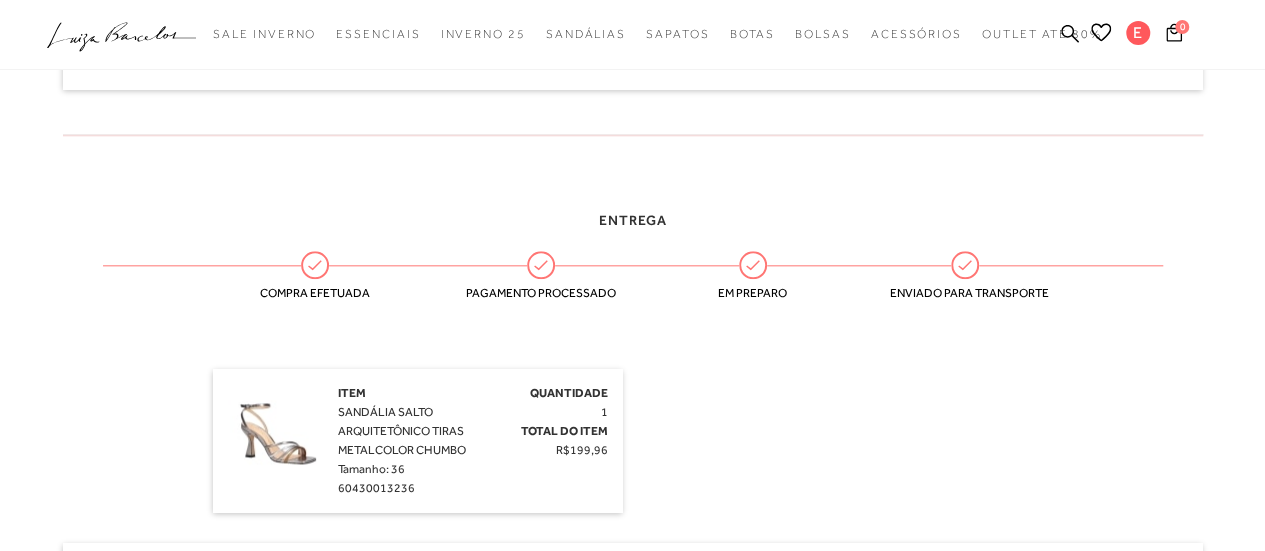 scroll, scrollTop: 1200, scrollLeft: 0, axis: vertical 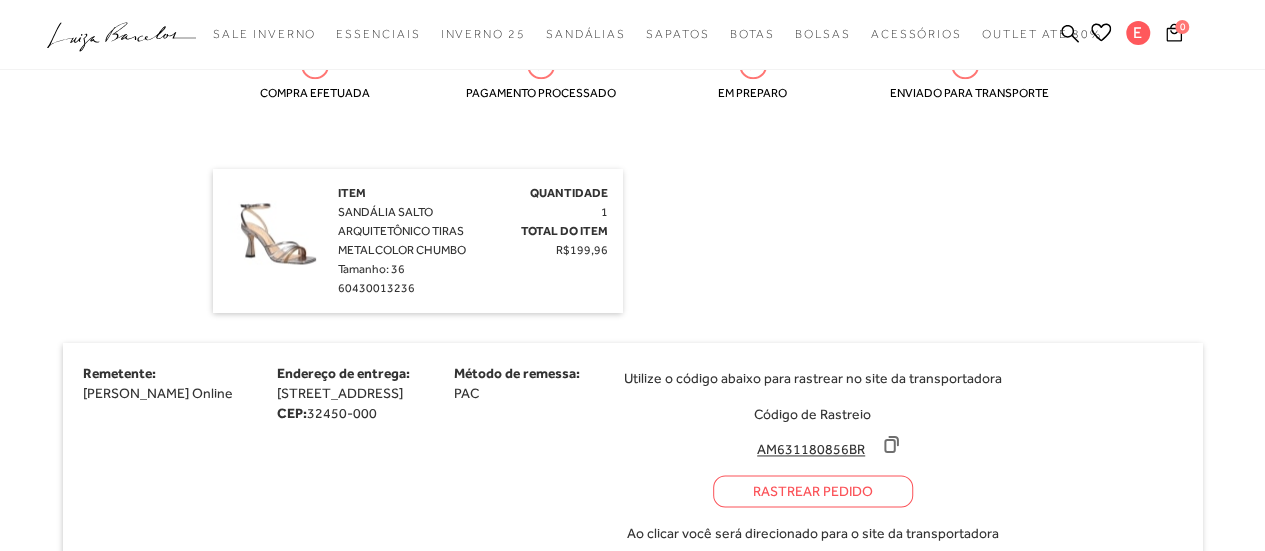 click on "Item
SANDÁLIA SALTO ARQUITETÔNICO TIRAS METALCOLOR CHUMBO
Tamanho: 36
60430013236" at bounding box center (409, 241) 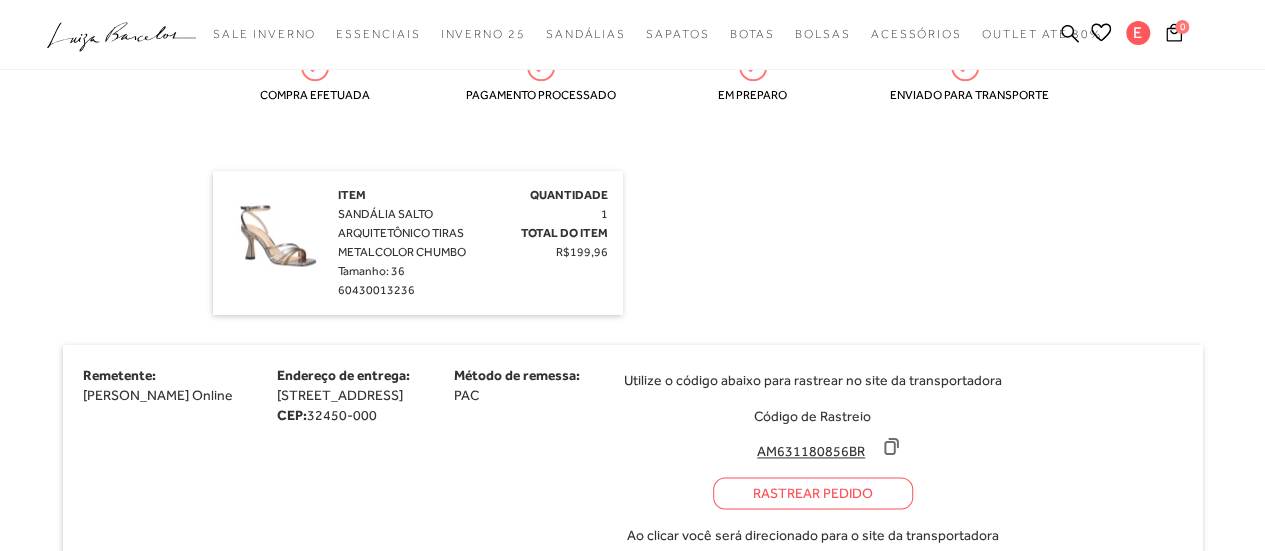 scroll, scrollTop: 1100, scrollLeft: 0, axis: vertical 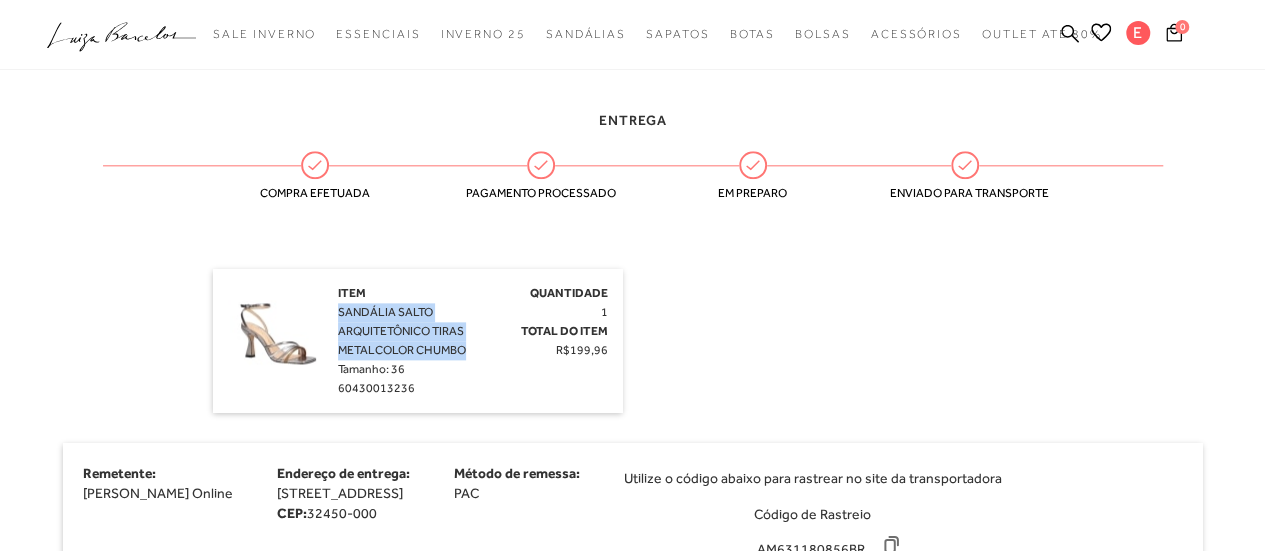 drag, startPoint x: 340, startPoint y: 354, endPoint x: 474, endPoint y: 385, distance: 137.53908 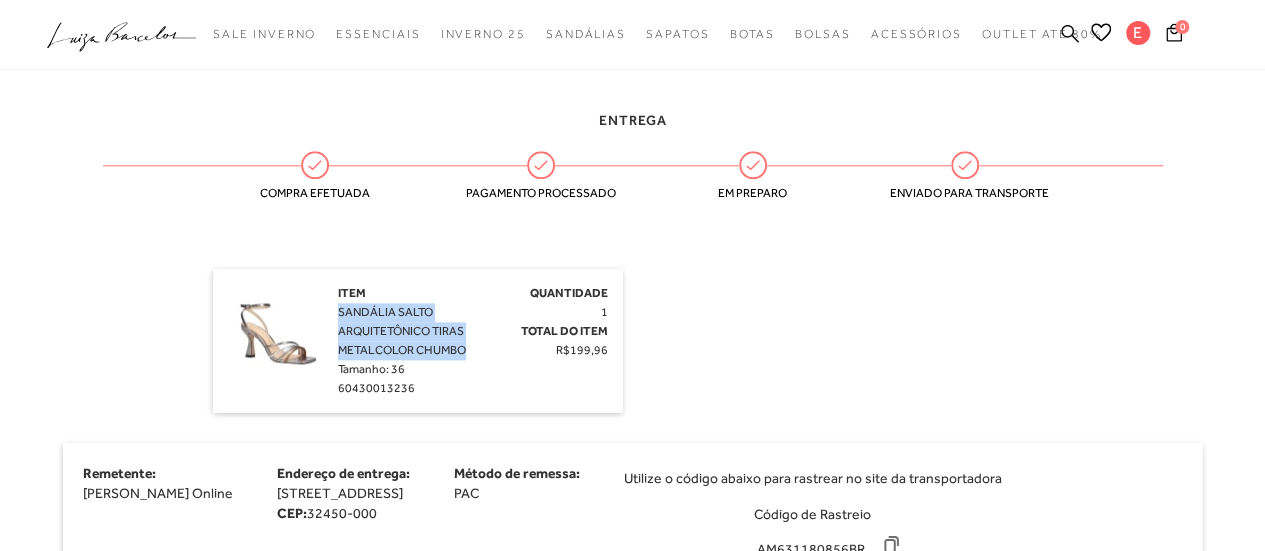 scroll, scrollTop: 1132, scrollLeft: 0, axis: vertical 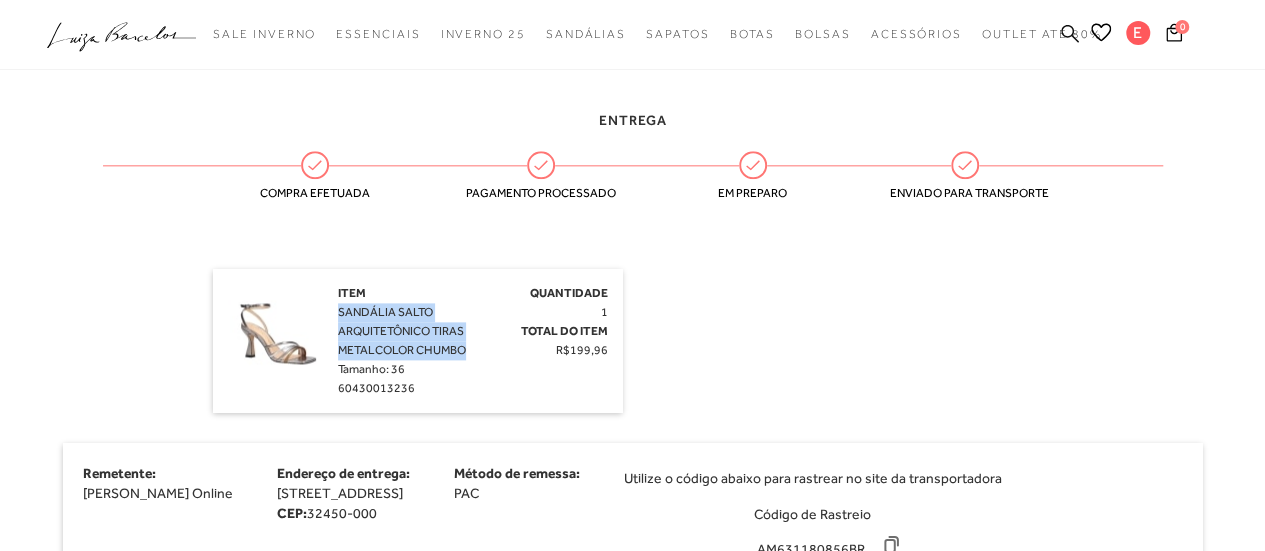 click 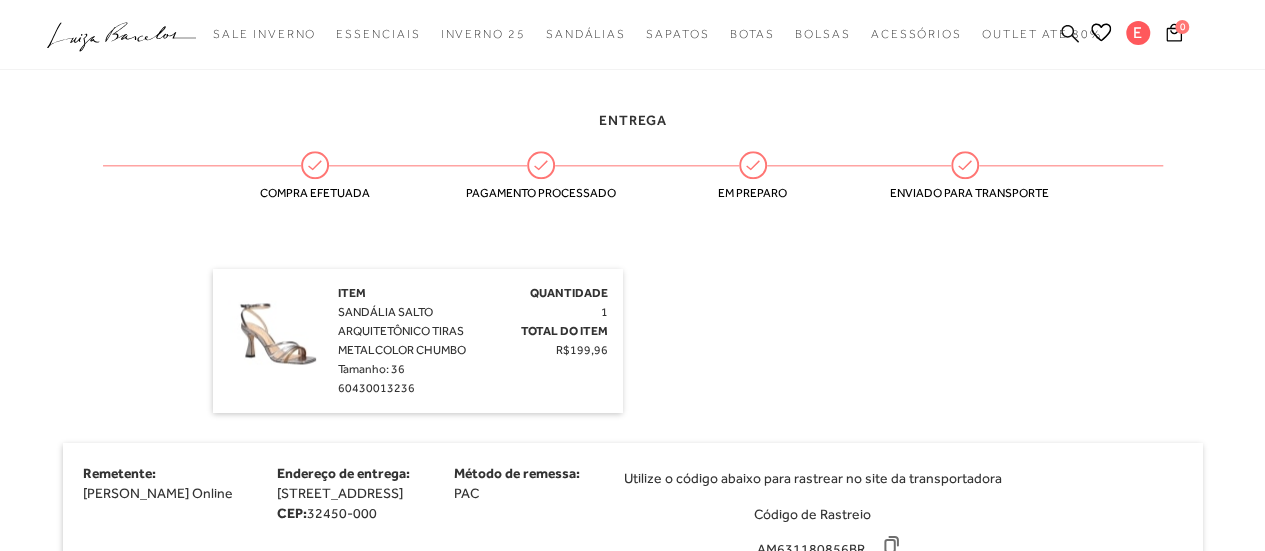 click 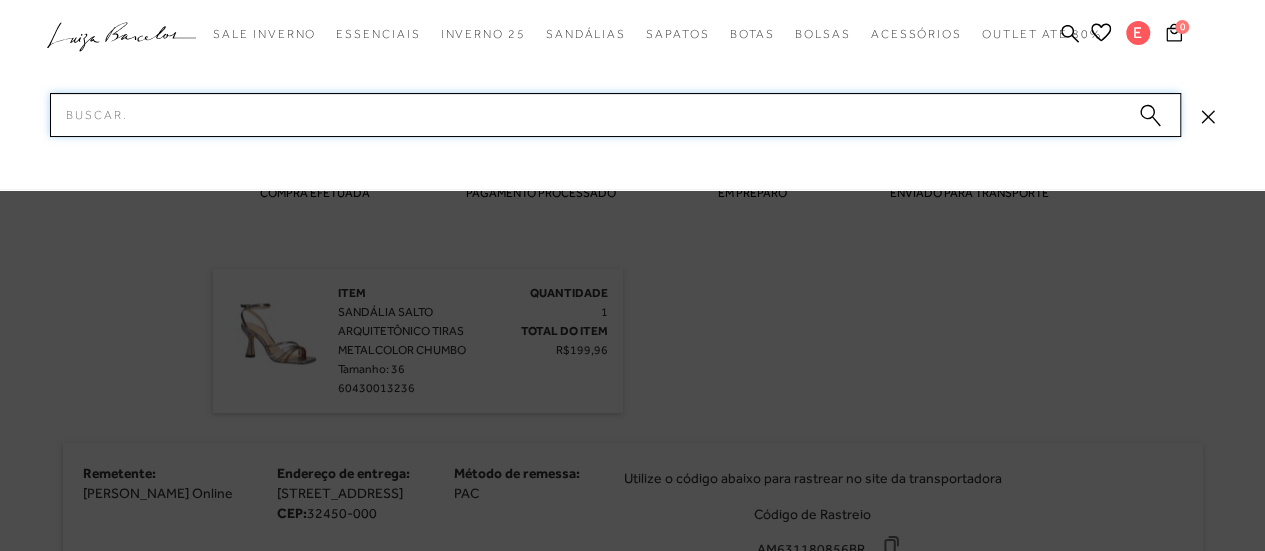 paste on "SANDÁLIA SALTO ARQUITETÔNICO TIRAS METALCOLOR CHUMBO" 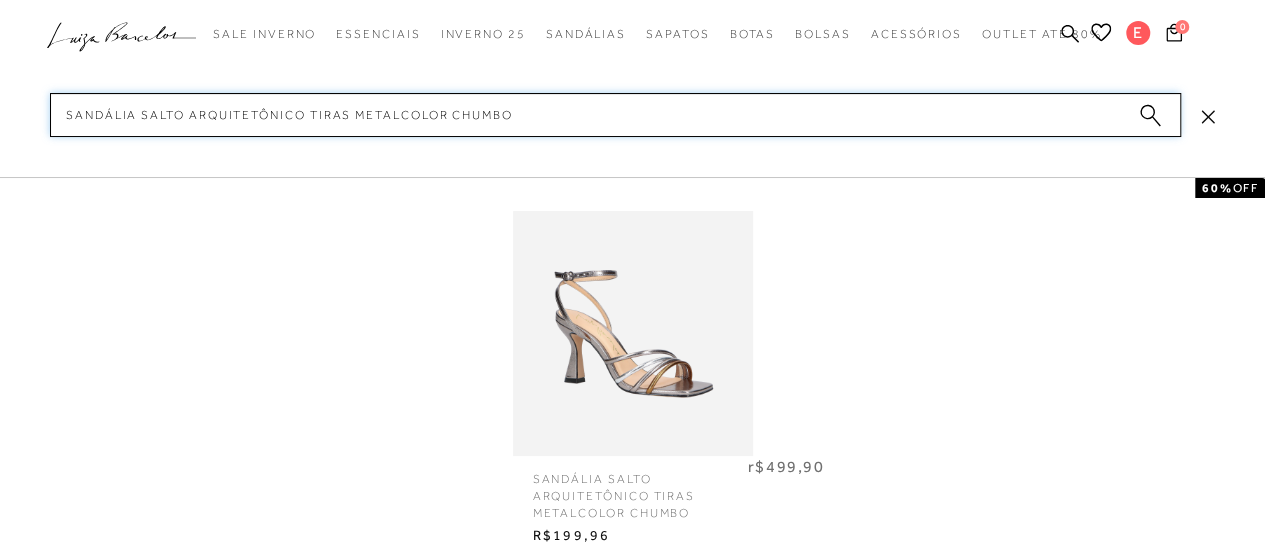 type on "SANDÁLIA SALTO ARQUITETÔNICO TIRAS METALCOLOR CHUMBO" 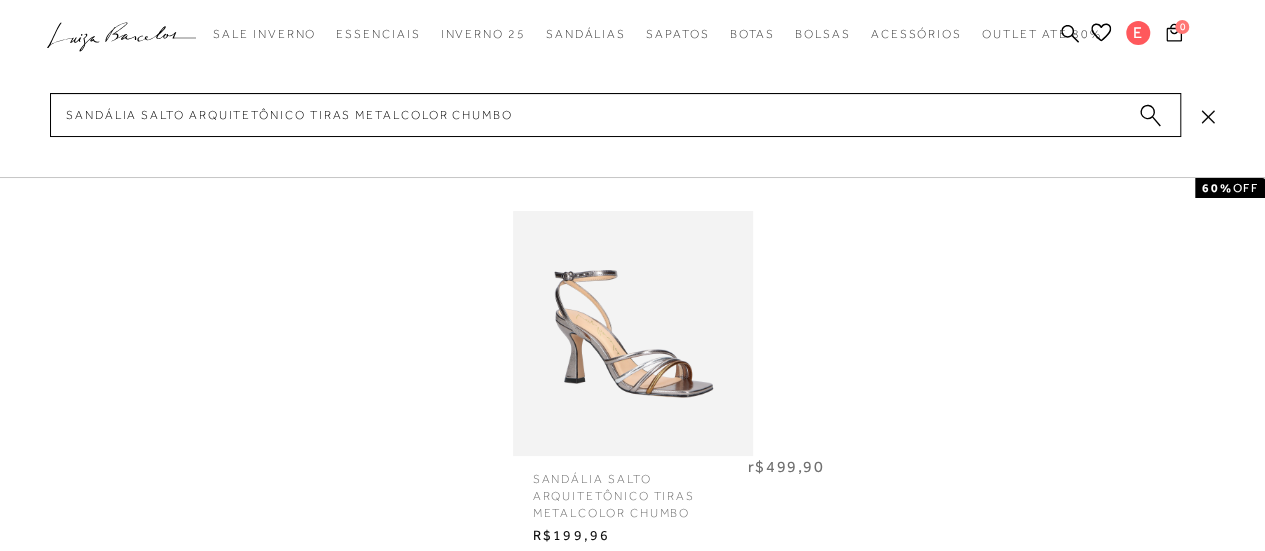 click 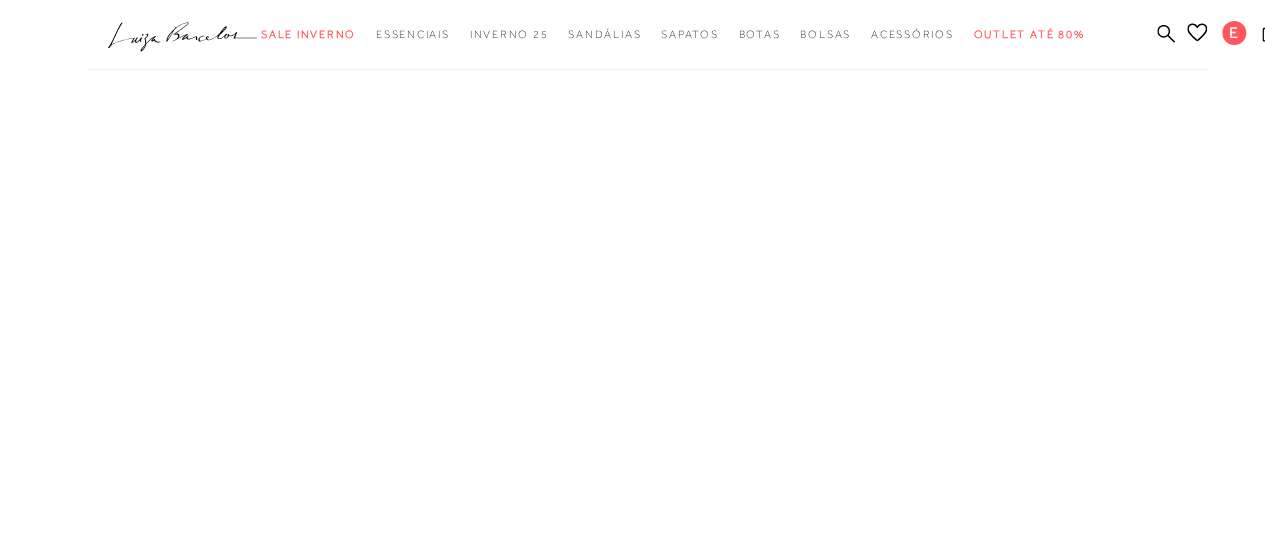 scroll, scrollTop: 0, scrollLeft: 0, axis: both 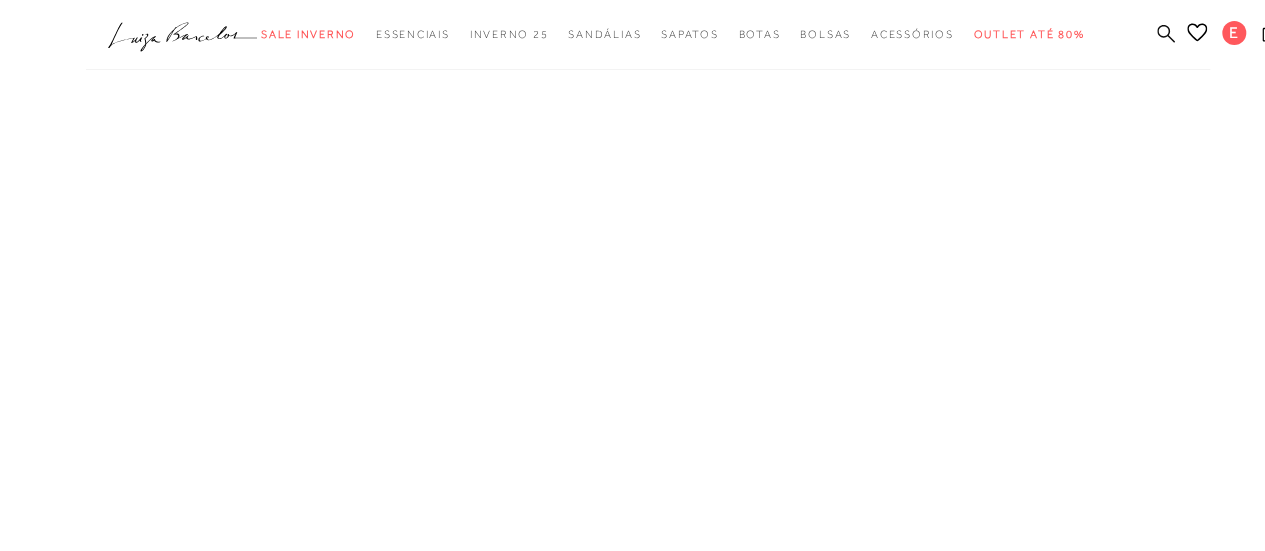 click 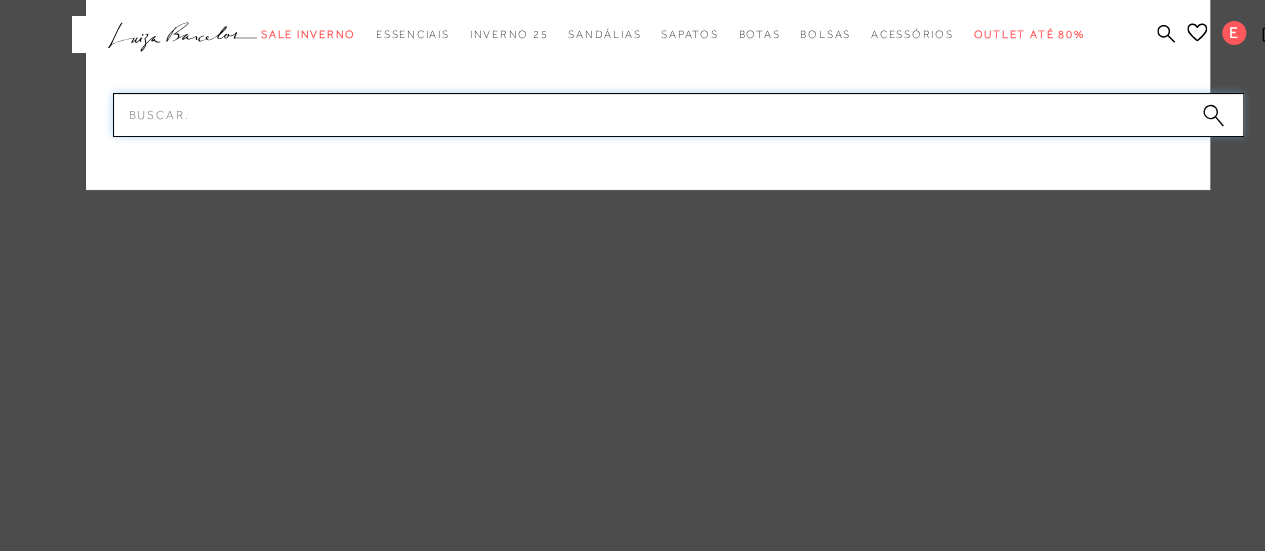 paste on "SANDÁLIA SALTO ARQUITETÔNICO TIRAS METALCOLOR CHUMBO" 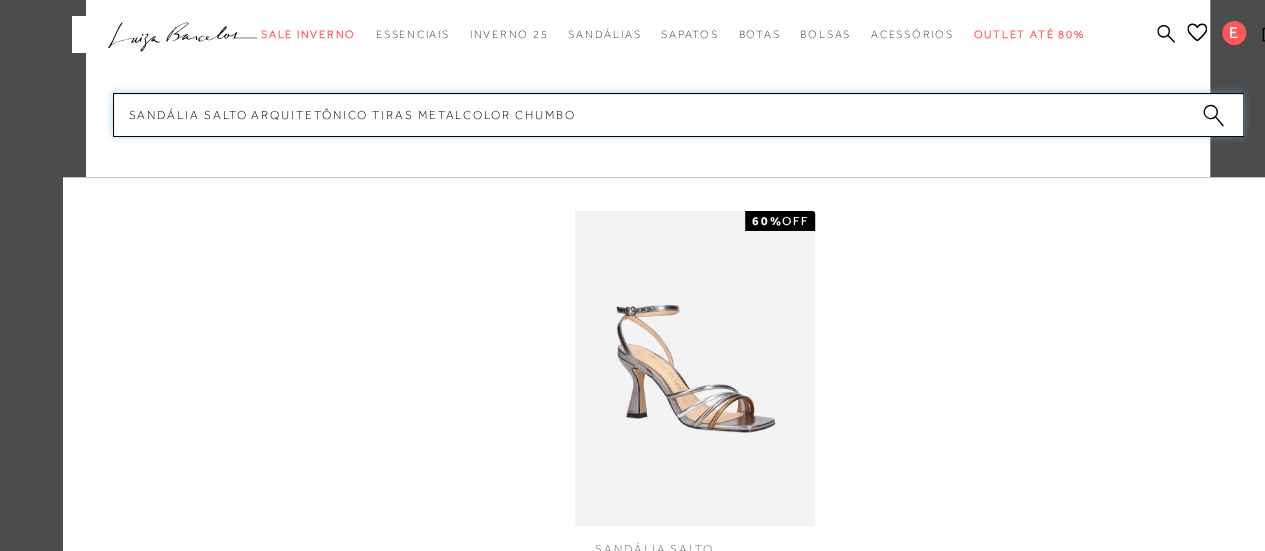type on "SANDÁLIA SALTO ARQUITETÔNICO TIRAS METALCOLOR CHUMBO" 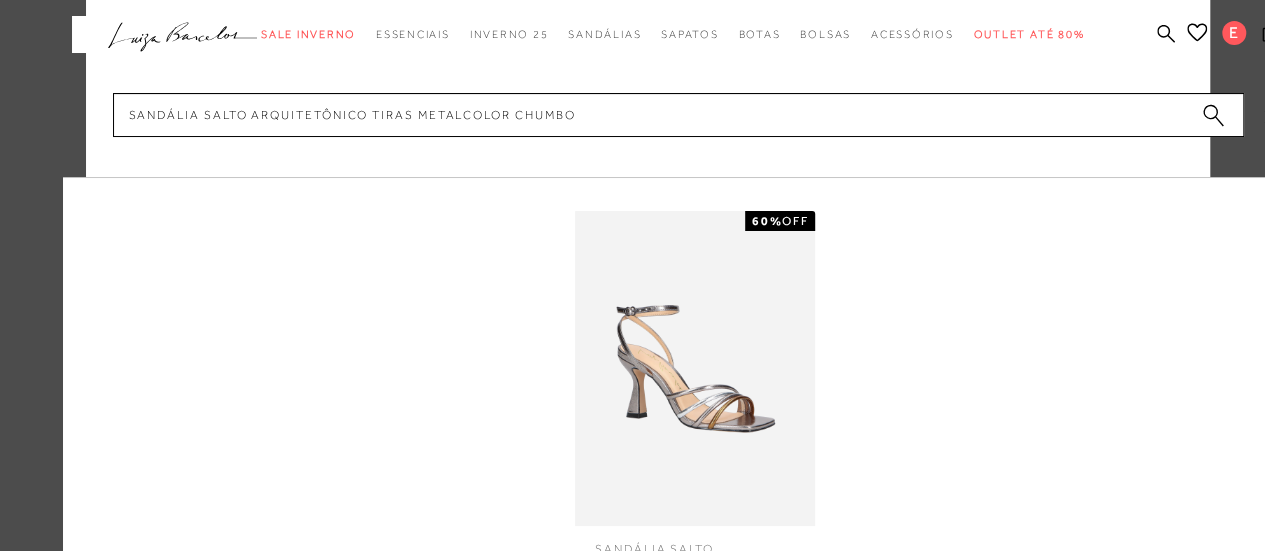 click on "categoryHeader
.a{fill-rule:evenodd;}
Sale Inverno
Modelo Sapatos" at bounding box center (633, 0) 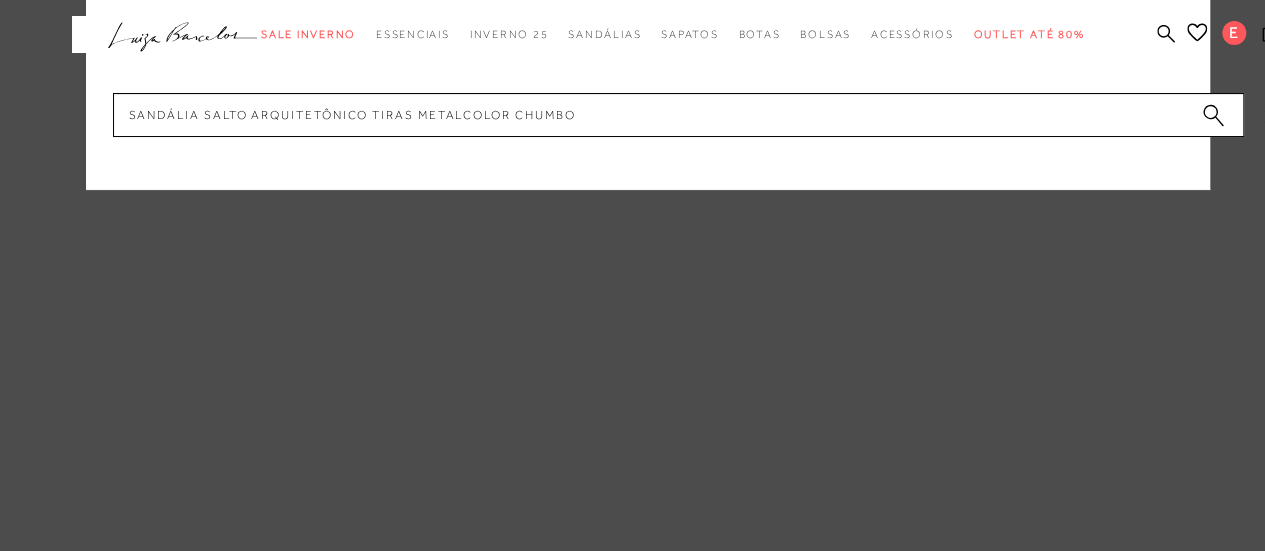 click 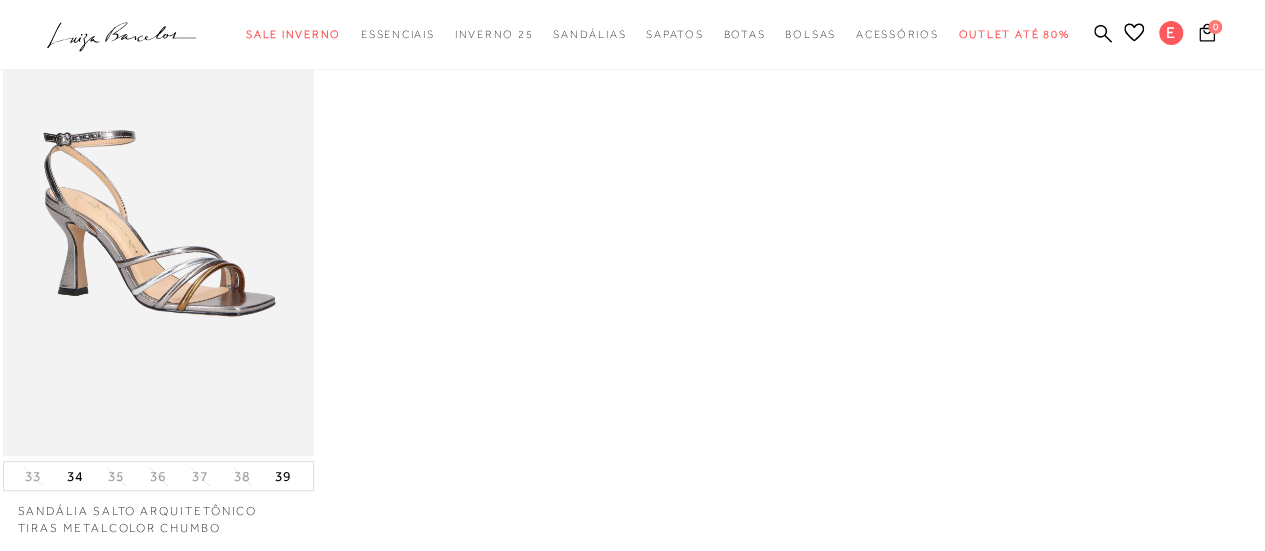 scroll, scrollTop: 161, scrollLeft: 0, axis: vertical 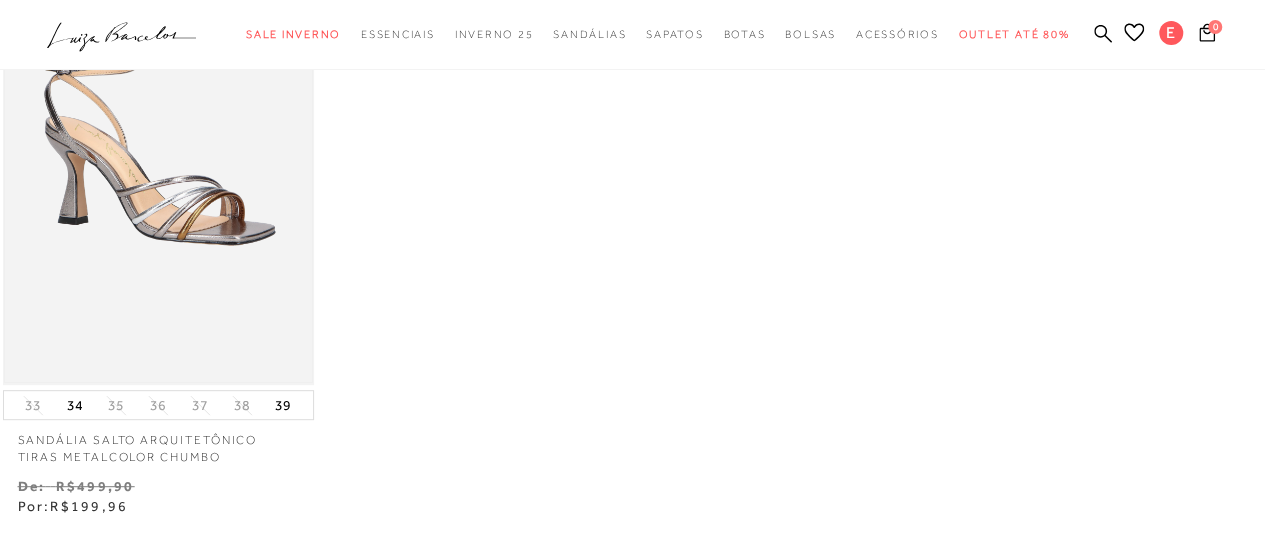 click at bounding box center [158, 152] 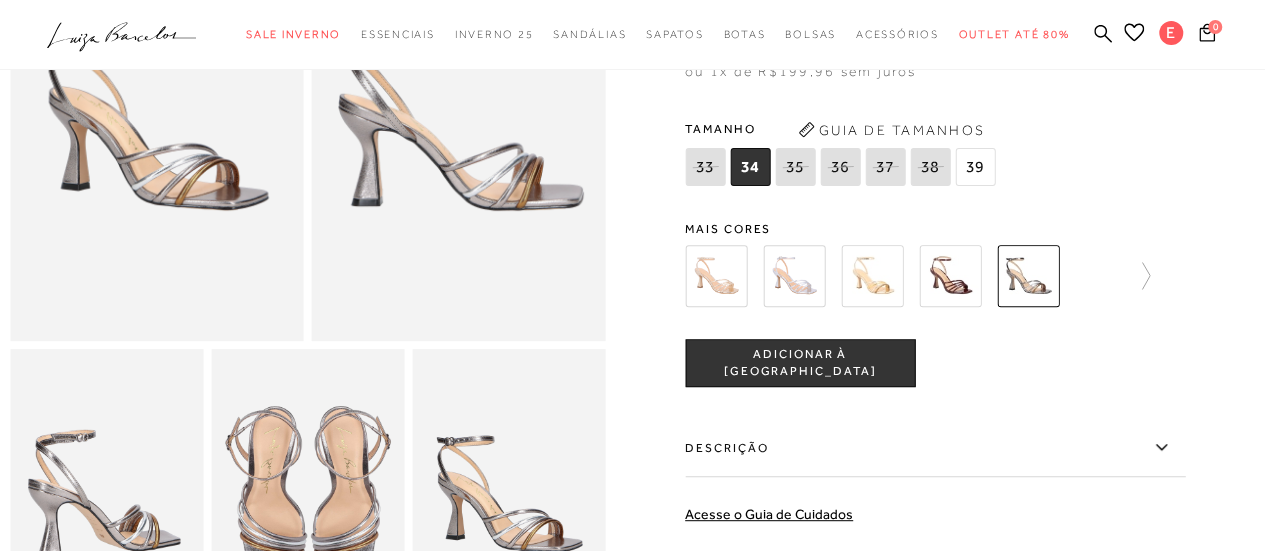 scroll, scrollTop: 200, scrollLeft: 0, axis: vertical 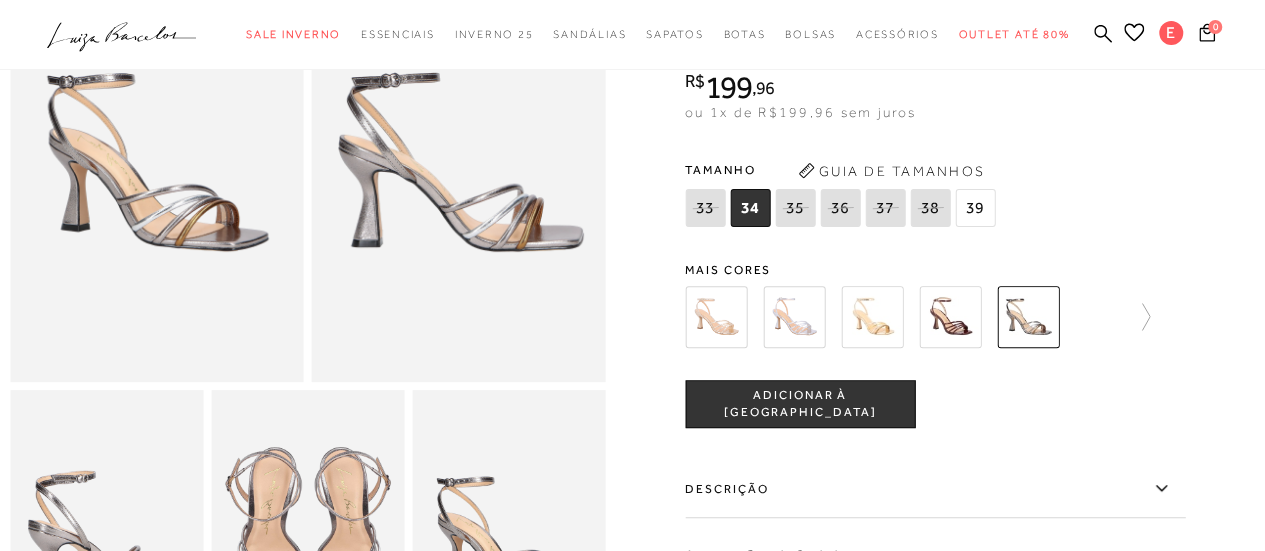 click at bounding box center [950, 317] 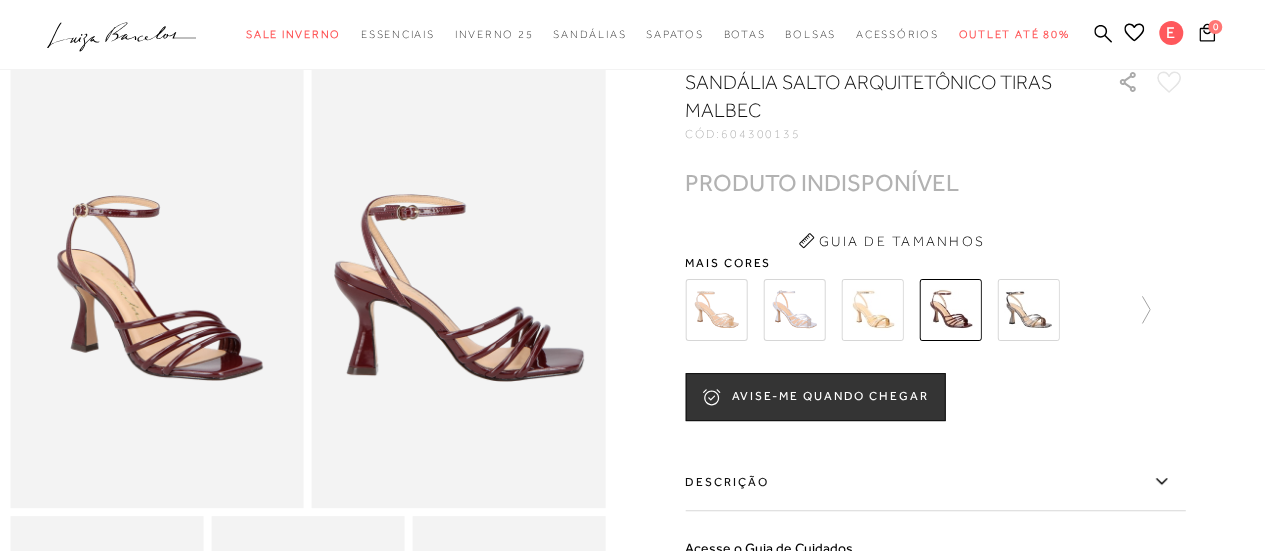 scroll, scrollTop: 100, scrollLeft: 0, axis: vertical 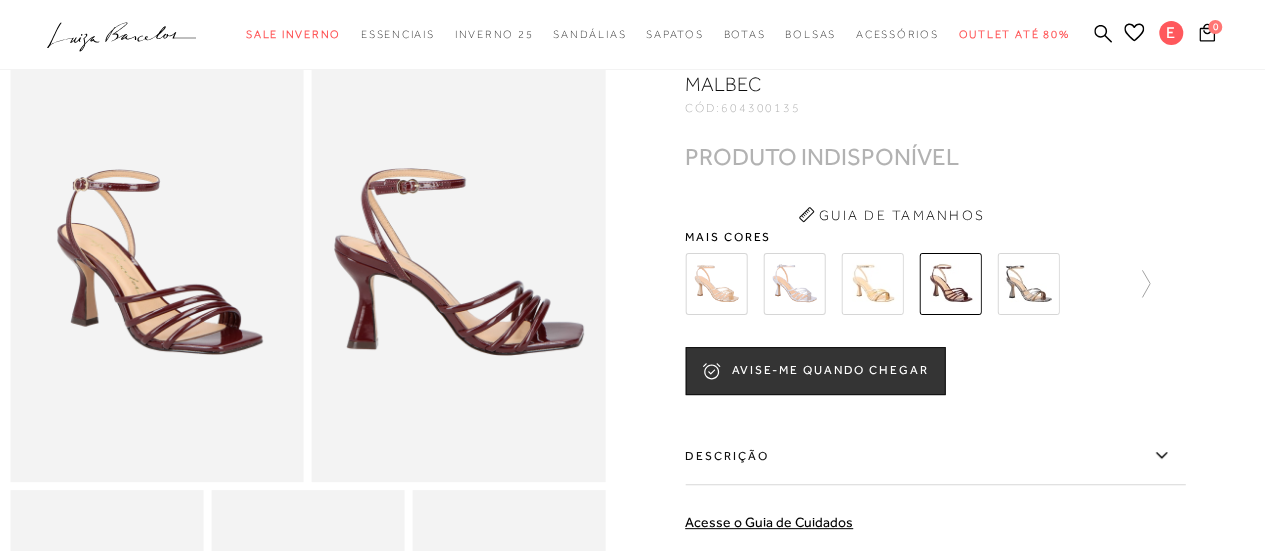 click at bounding box center [872, 284] 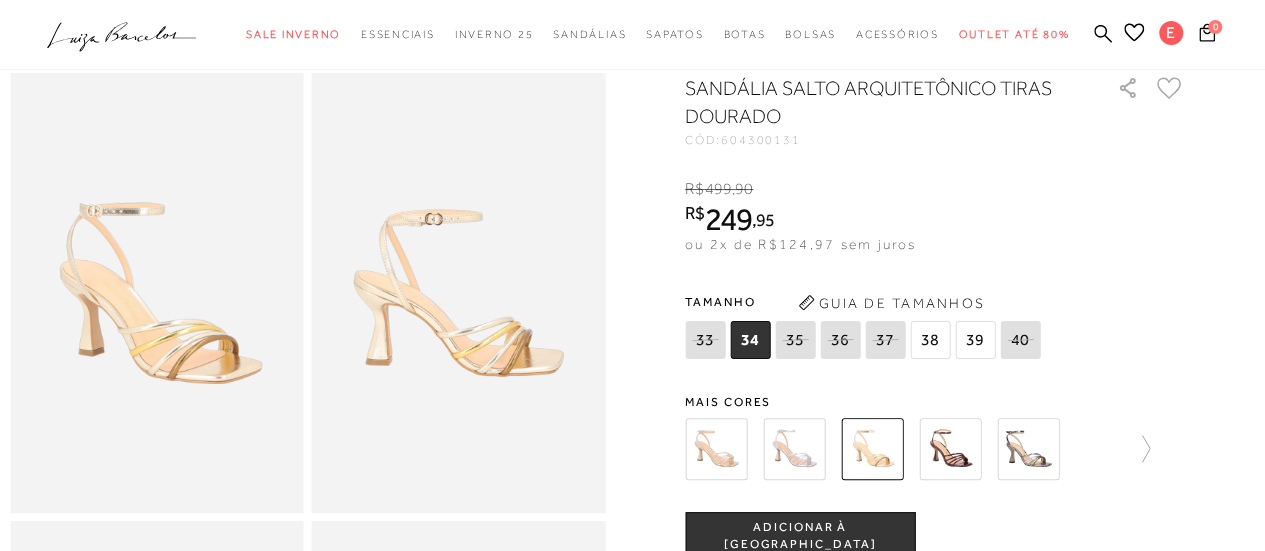 scroll, scrollTop: 100, scrollLeft: 0, axis: vertical 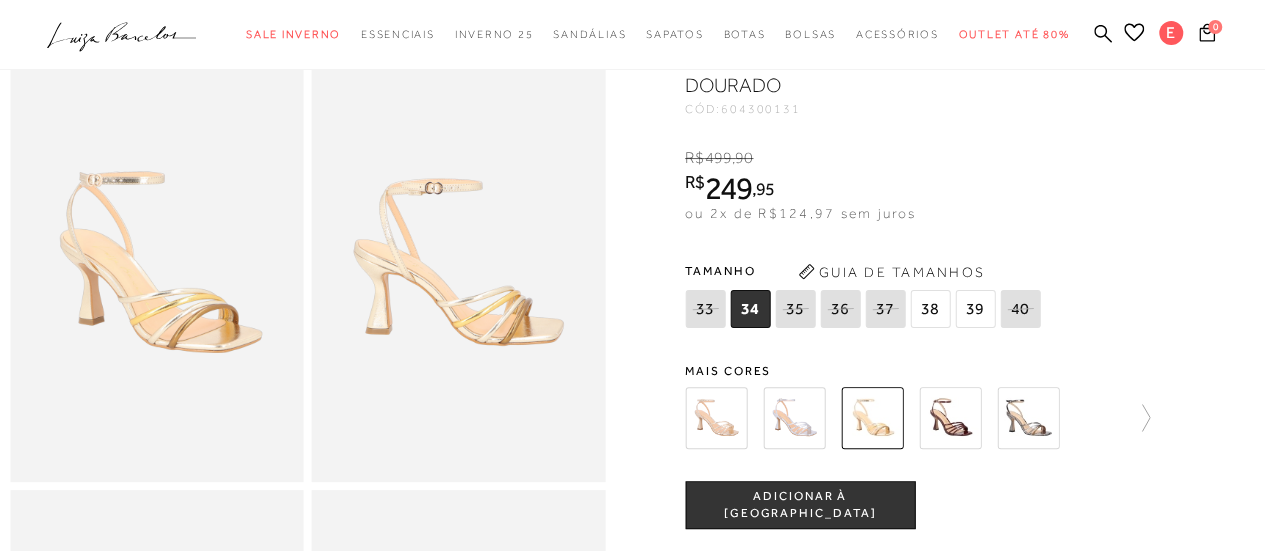 click at bounding box center [716, 418] 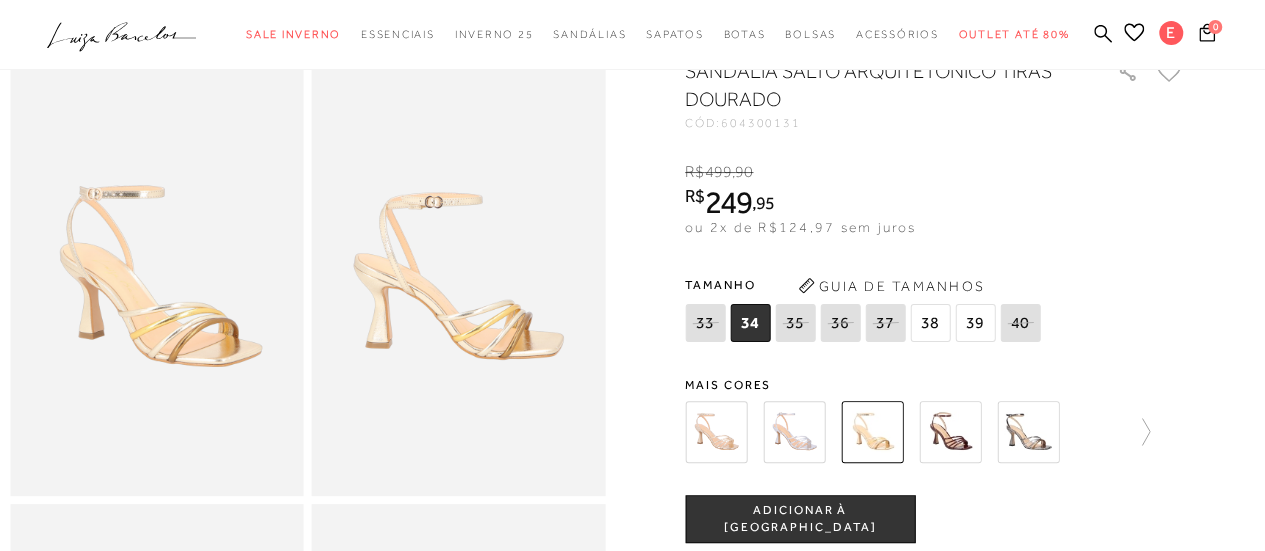 scroll, scrollTop: 31, scrollLeft: 0, axis: vertical 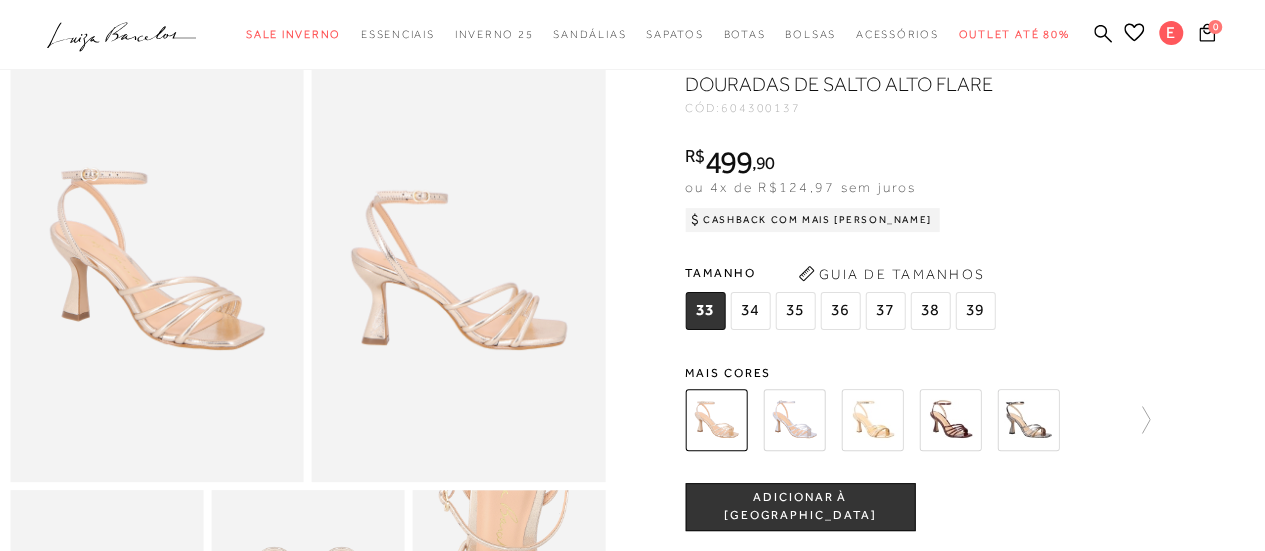 click at bounding box center [794, 420] 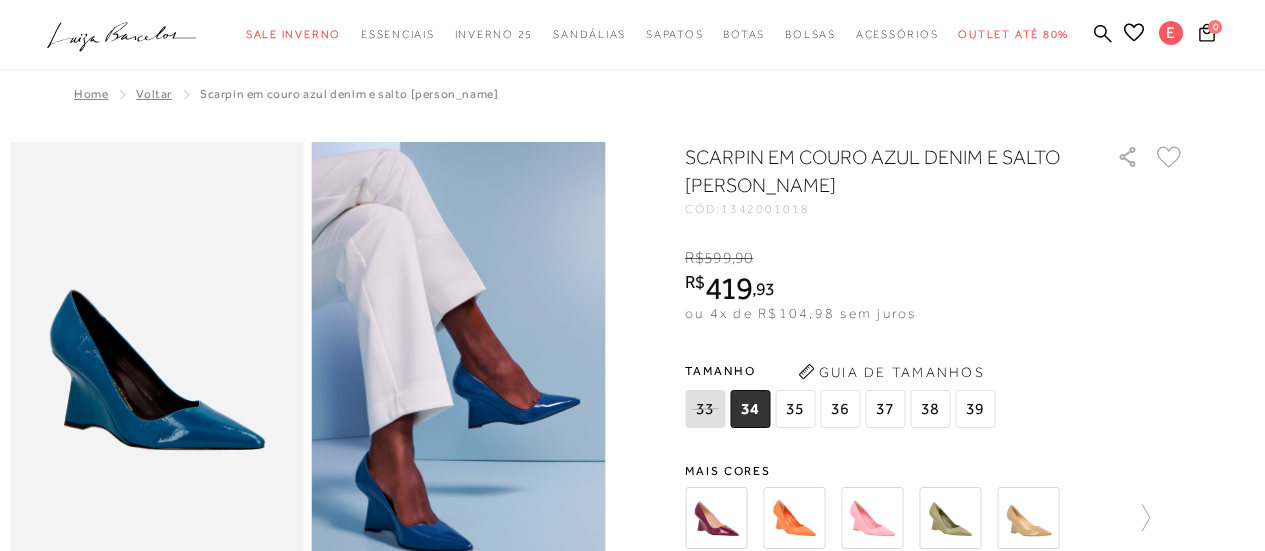 scroll, scrollTop: 0, scrollLeft: 0, axis: both 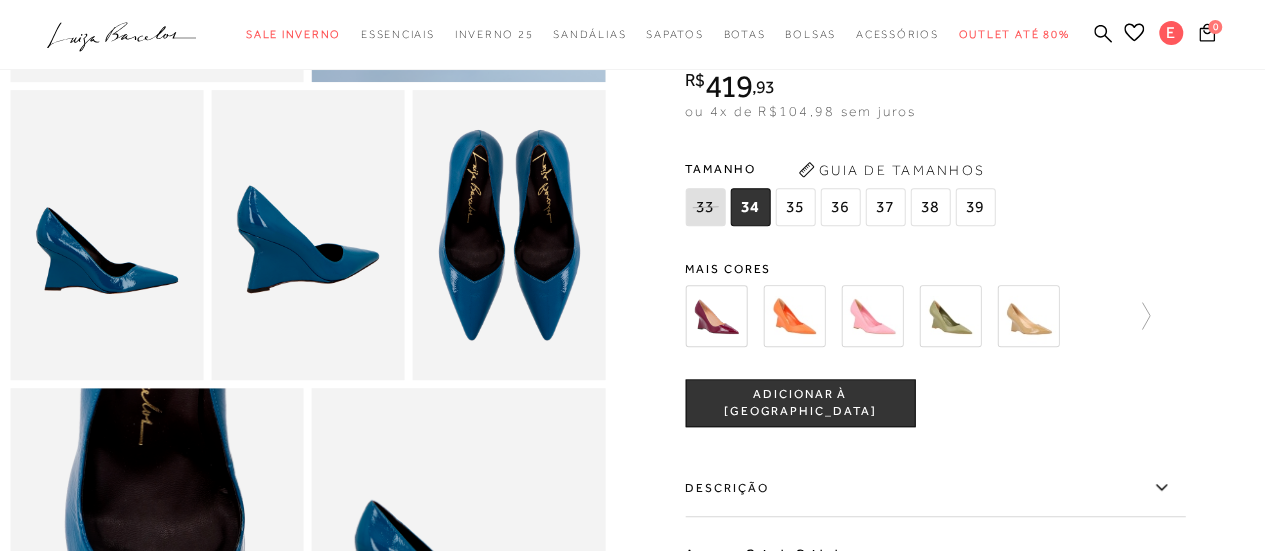 click at bounding box center (935, 316) 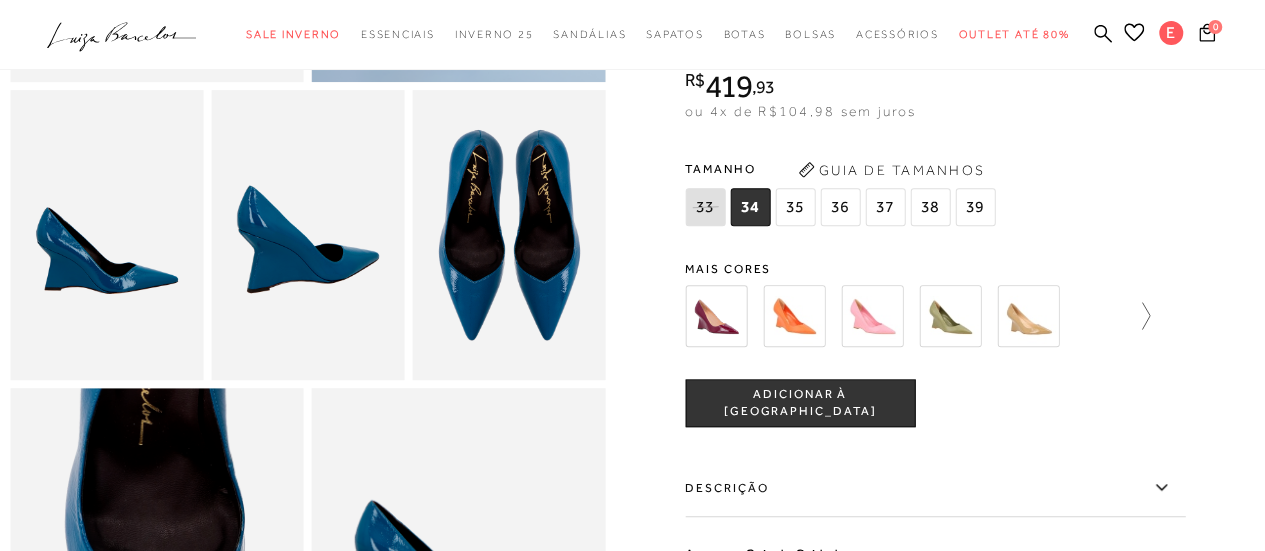 click 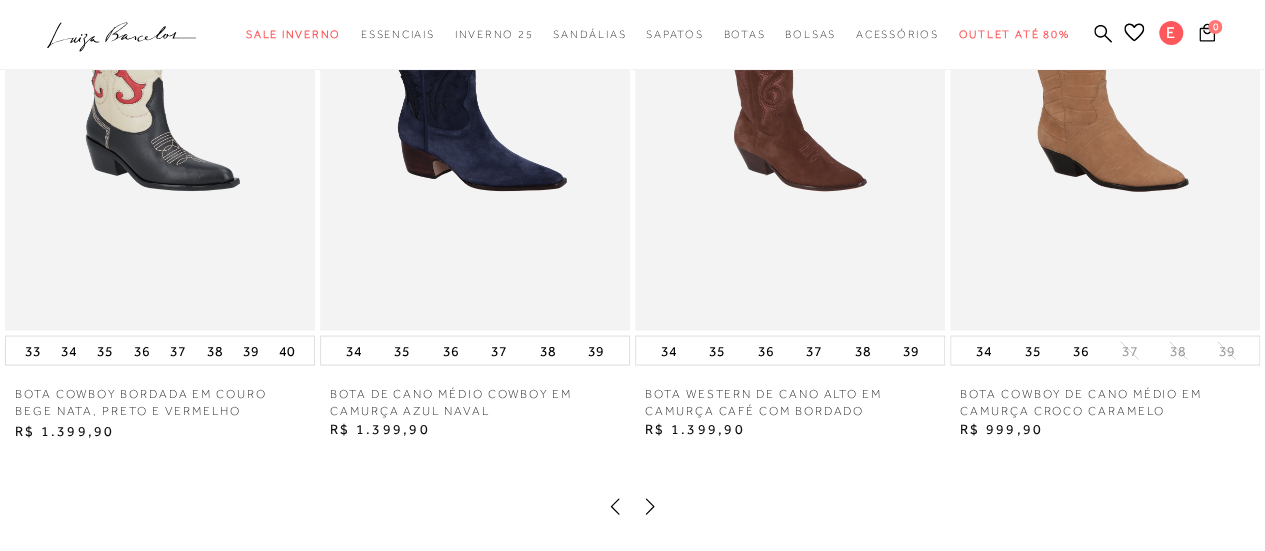 scroll, scrollTop: 1900, scrollLeft: 0, axis: vertical 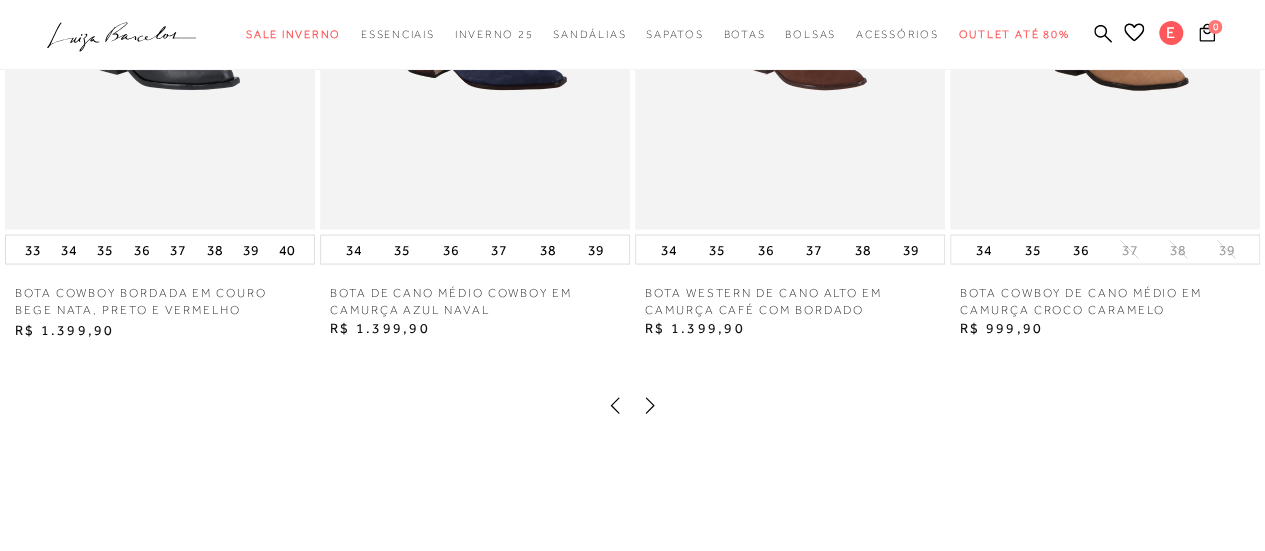 click on "BOTA COWBOY BORDADA EM COURO BEGE NATA, PRETO E VERMELHO PIMENTA
33
34
35
36
37
38
39
40
BOTA COWBOY BORDADA EM COURO BEGE NATA, PRETO E VERMELHO PIMENTA
R$ 1.399,90
BOTA DE CANO MÉDIO COWBOY EM CAMURÇA AZUL NAVAL
34 35 36" at bounding box center (632, 91) 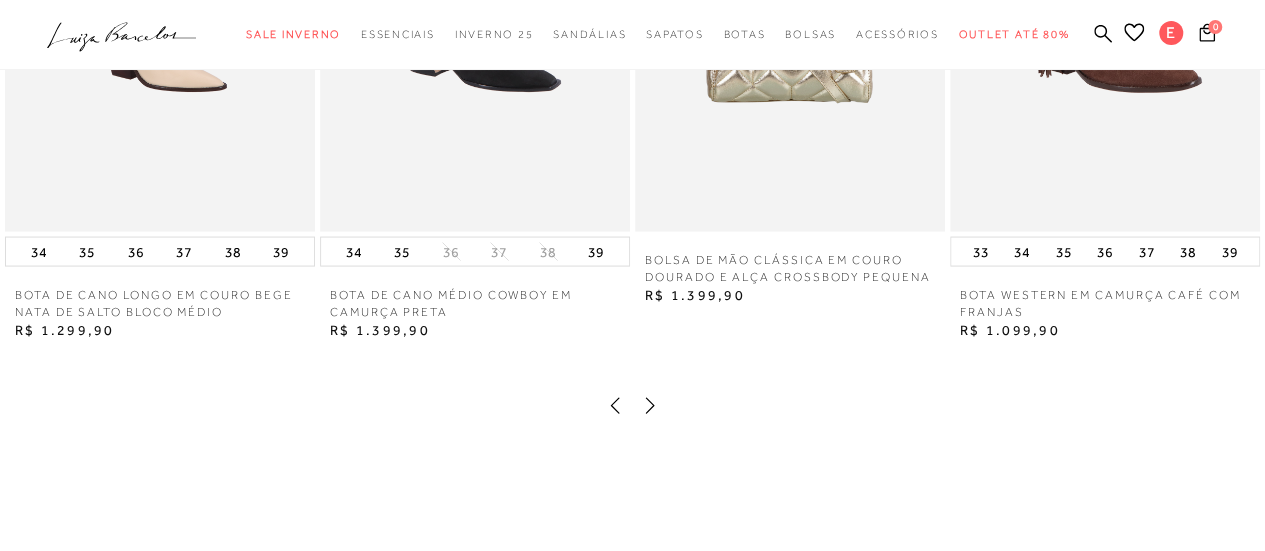 scroll, scrollTop: 1900, scrollLeft: 0, axis: vertical 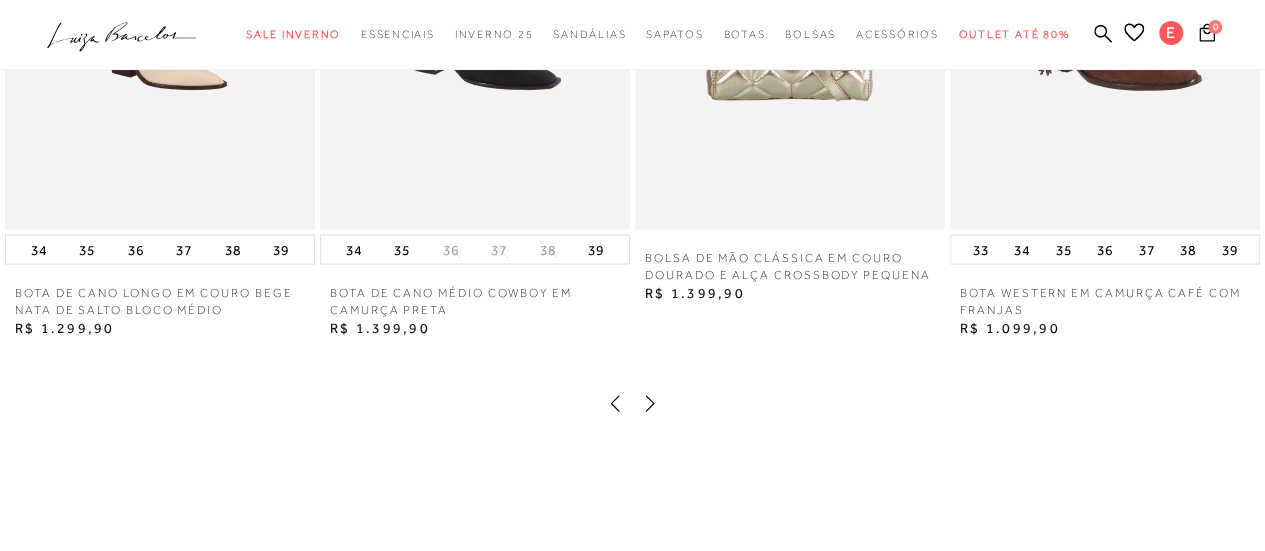 click 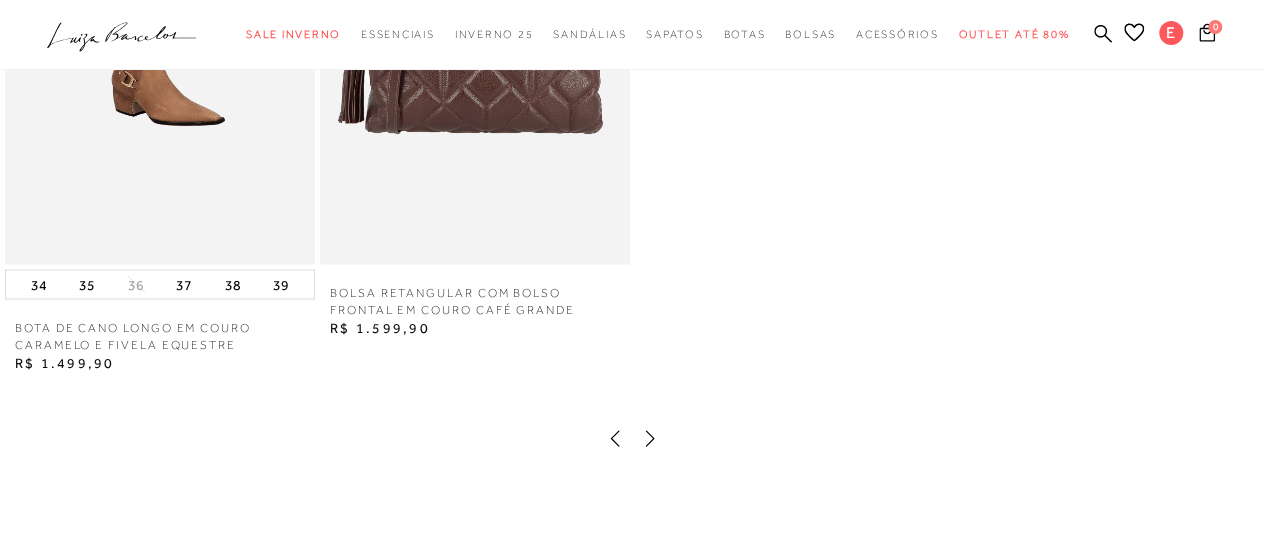 scroll, scrollTop: 1900, scrollLeft: 0, axis: vertical 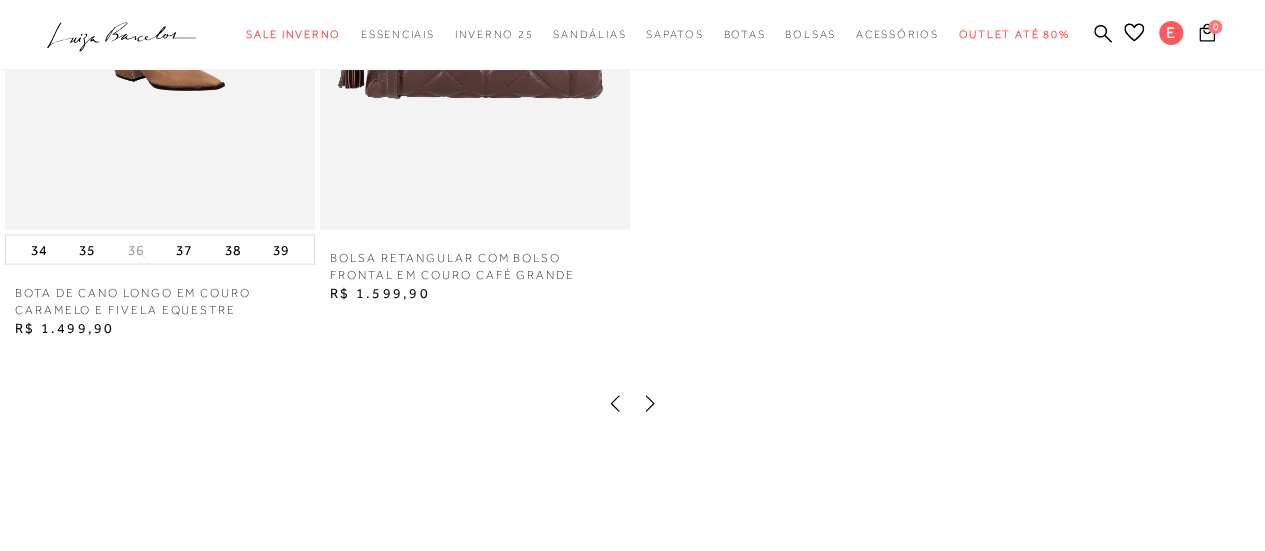 click 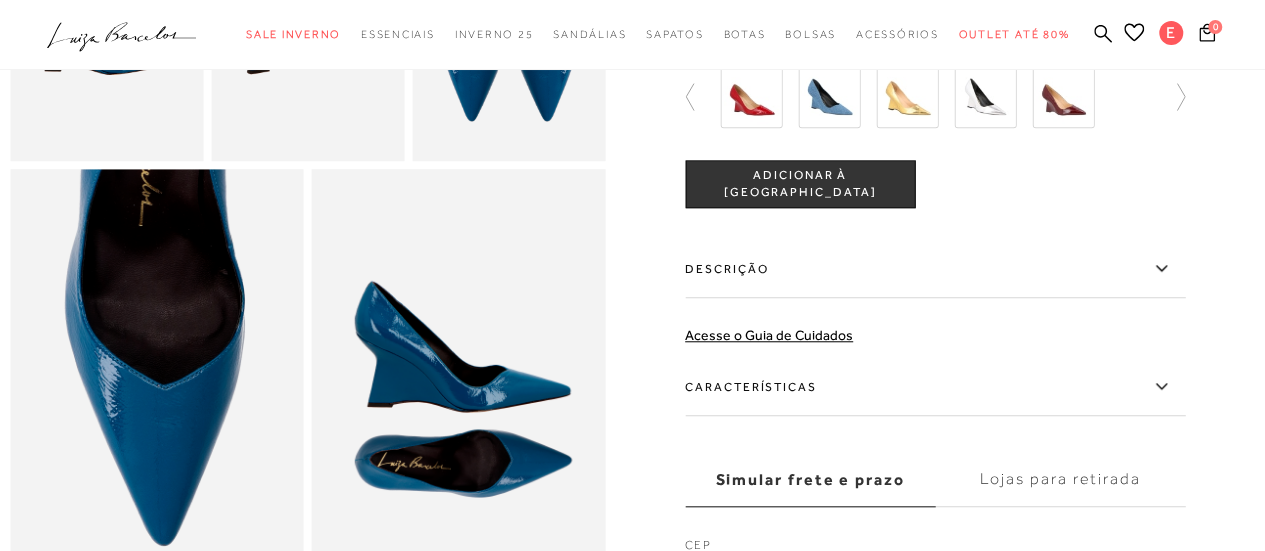 scroll, scrollTop: 600, scrollLeft: 0, axis: vertical 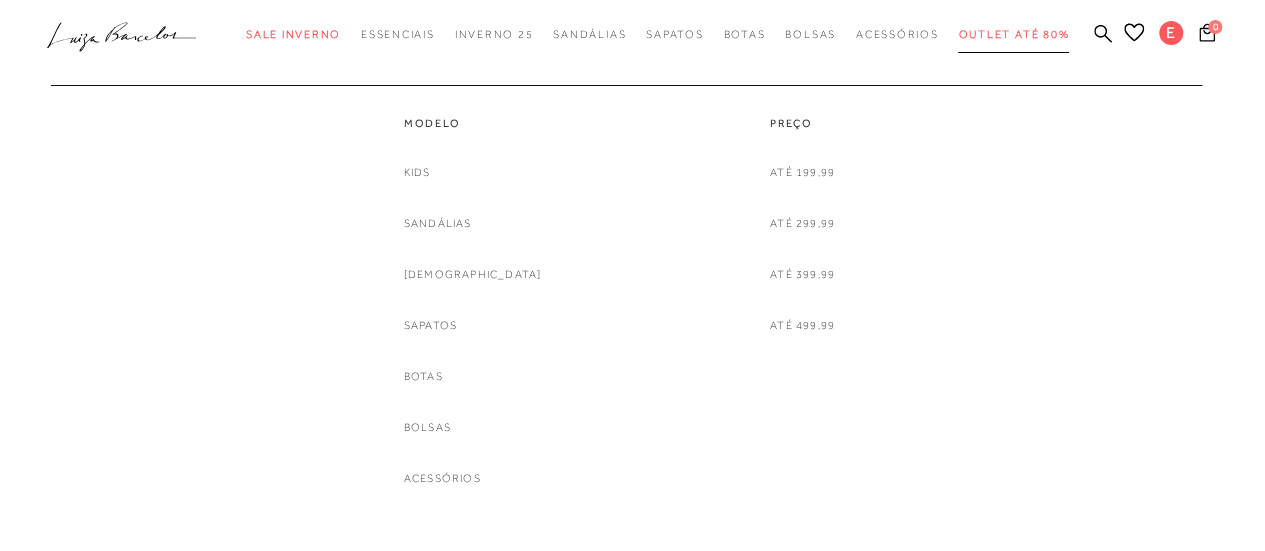 click on "Outlet até 80%" at bounding box center (1013, 34) 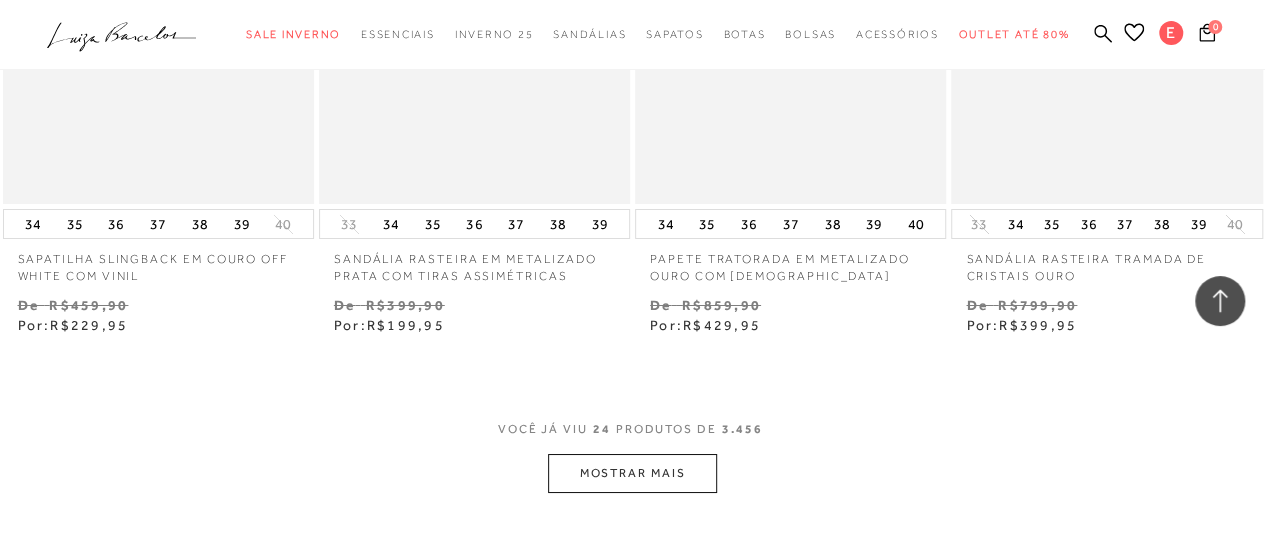 scroll, scrollTop: 3700, scrollLeft: 0, axis: vertical 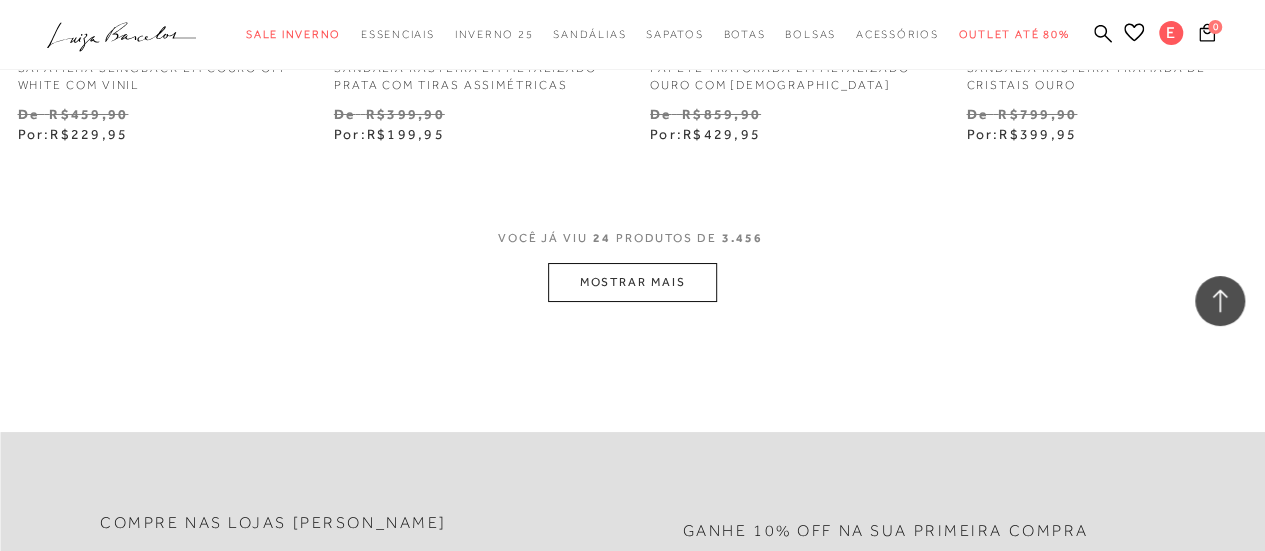 click on "MOSTRAR MAIS" at bounding box center [632, 282] 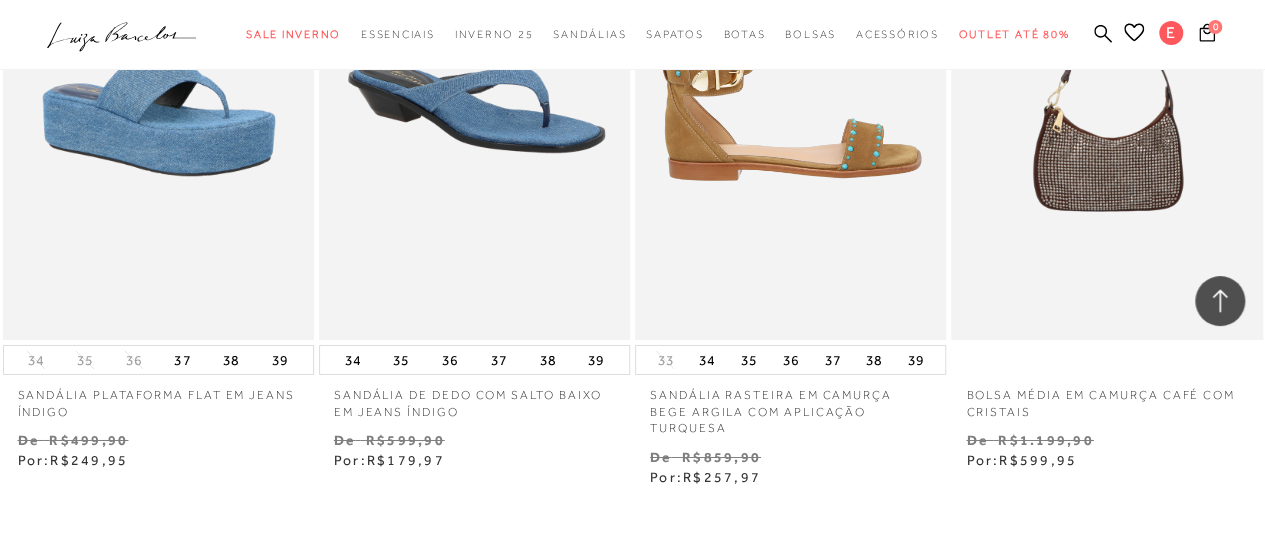 scroll, scrollTop: 7300, scrollLeft: 0, axis: vertical 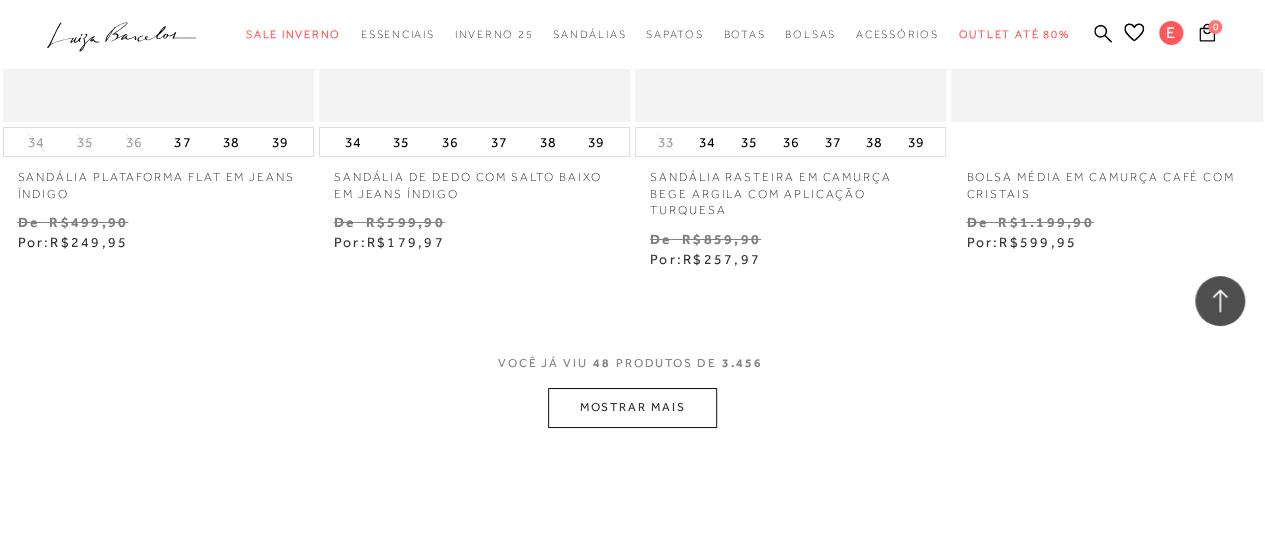 click on "MOSTRAR MAIS" at bounding box center [632, 407] 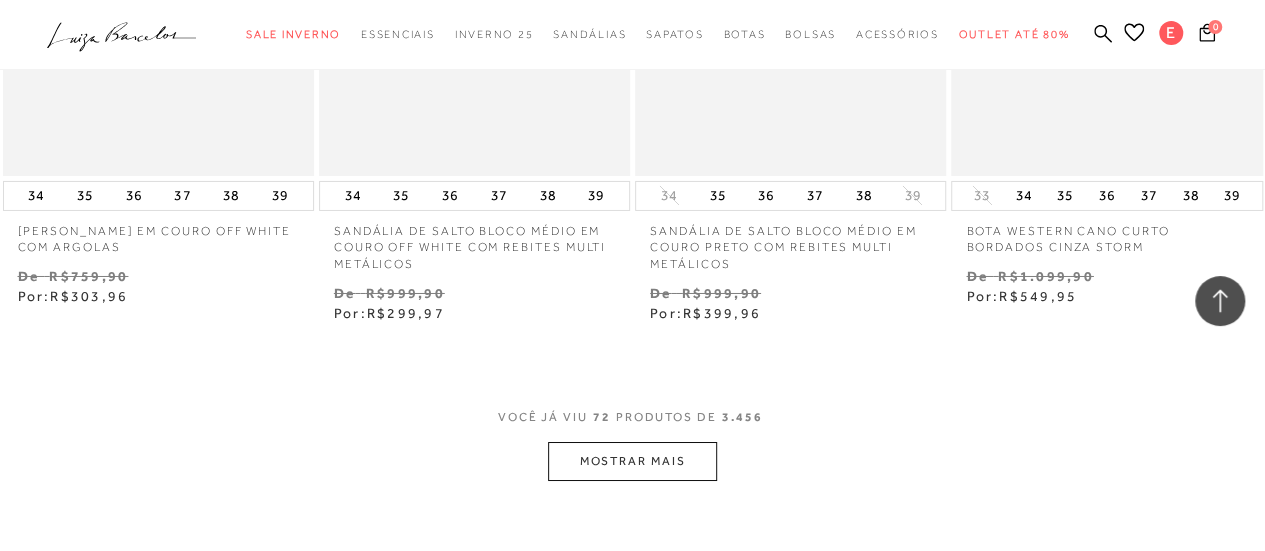 scroll, scrollTop: 11300, scrollLeft: 0, axis: vertical 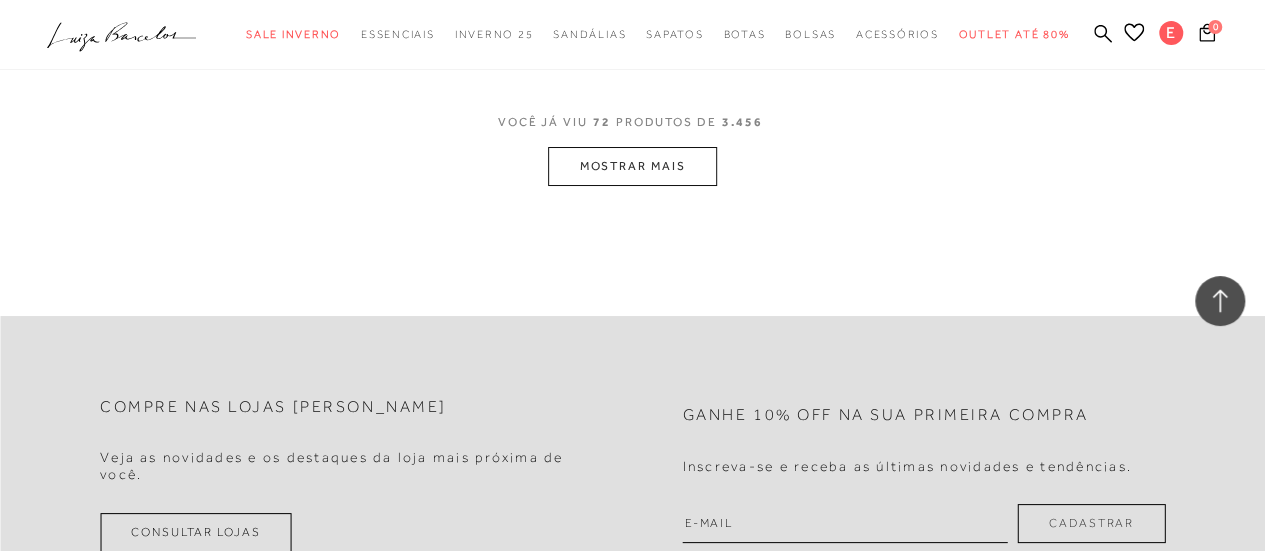 click on "VOCÊ JÁ VIU  72   PRODUTOS DE  3.456
MOSTRAR MAIS" at bounding box center [632, 148] 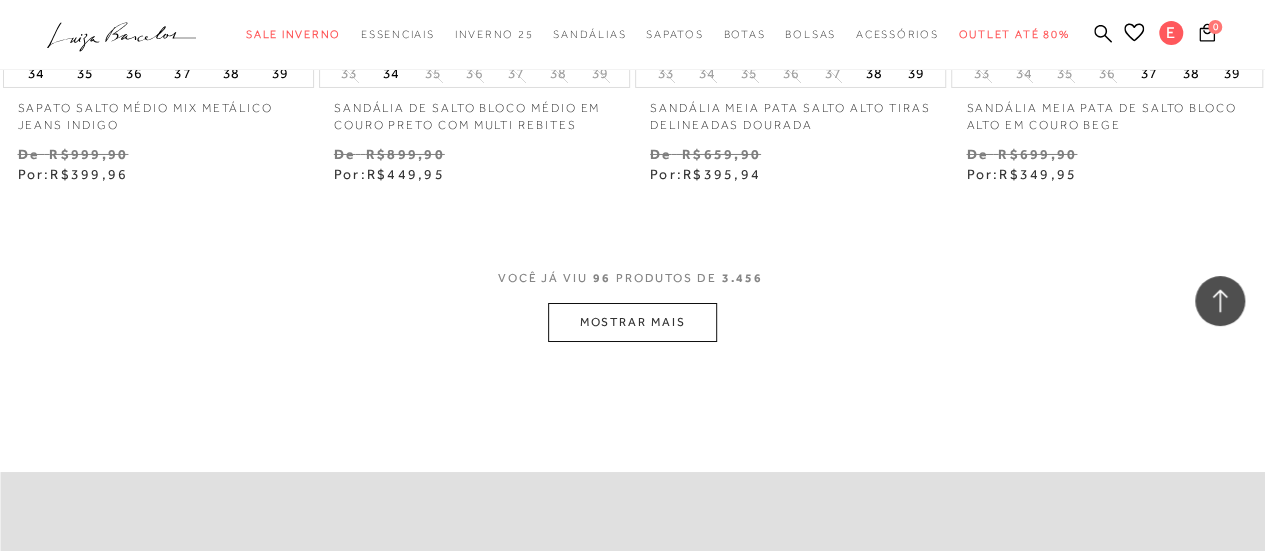 scroll, scrollTop: 15100, scrollLeft: 0, axis: vertical 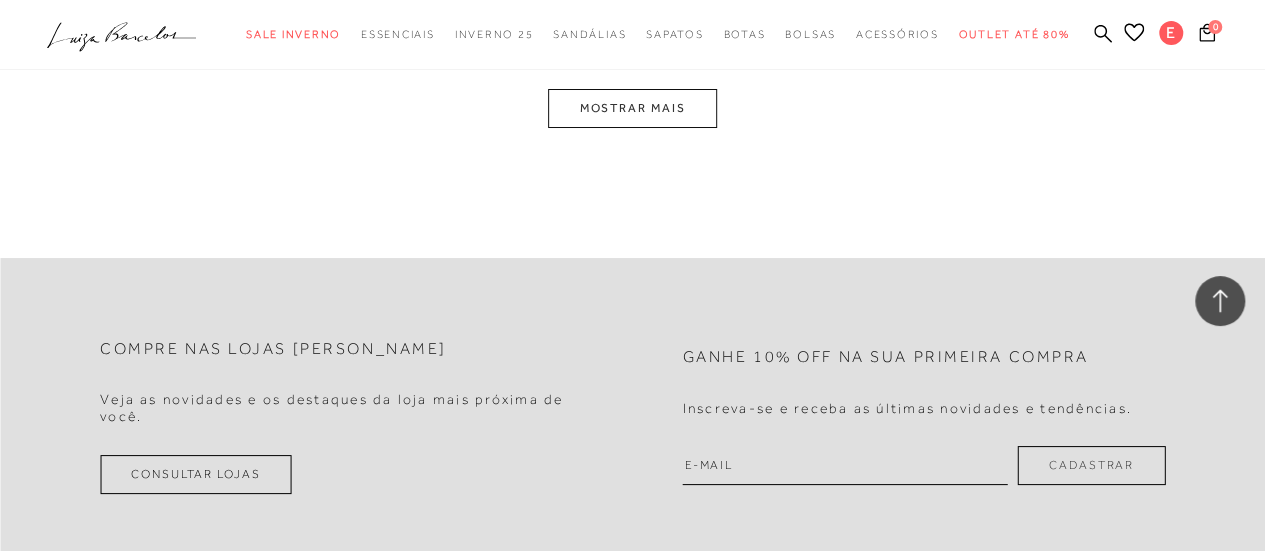 click on "MOSTRAR MAIS" at bounding box center (632, 108) 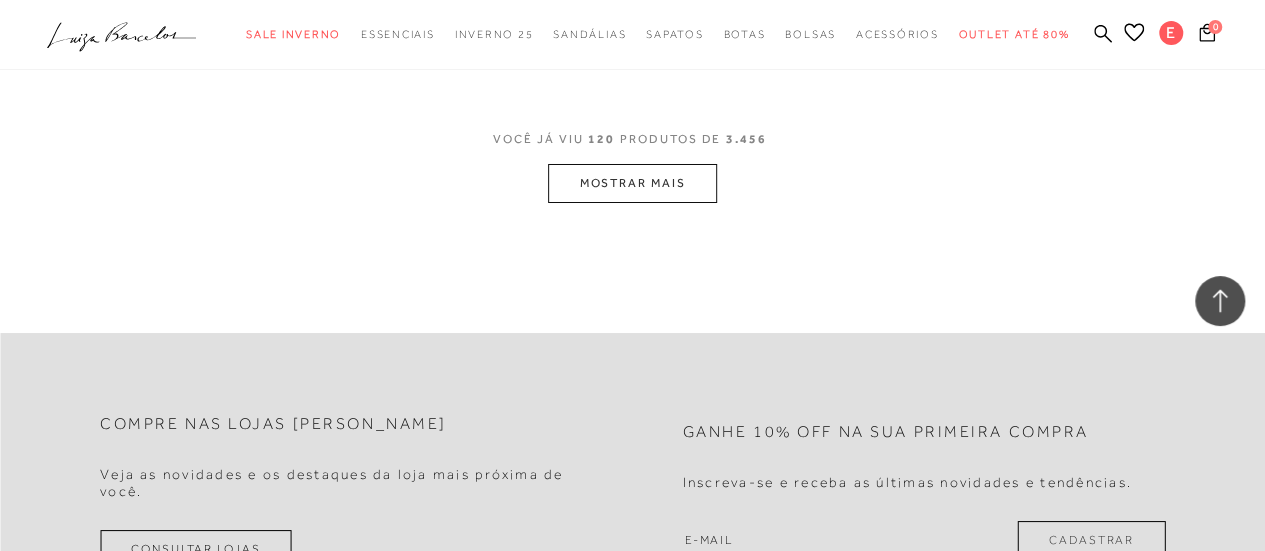 scroll, scrollTop: 18758, scrollLeft: 0, axis: vertical 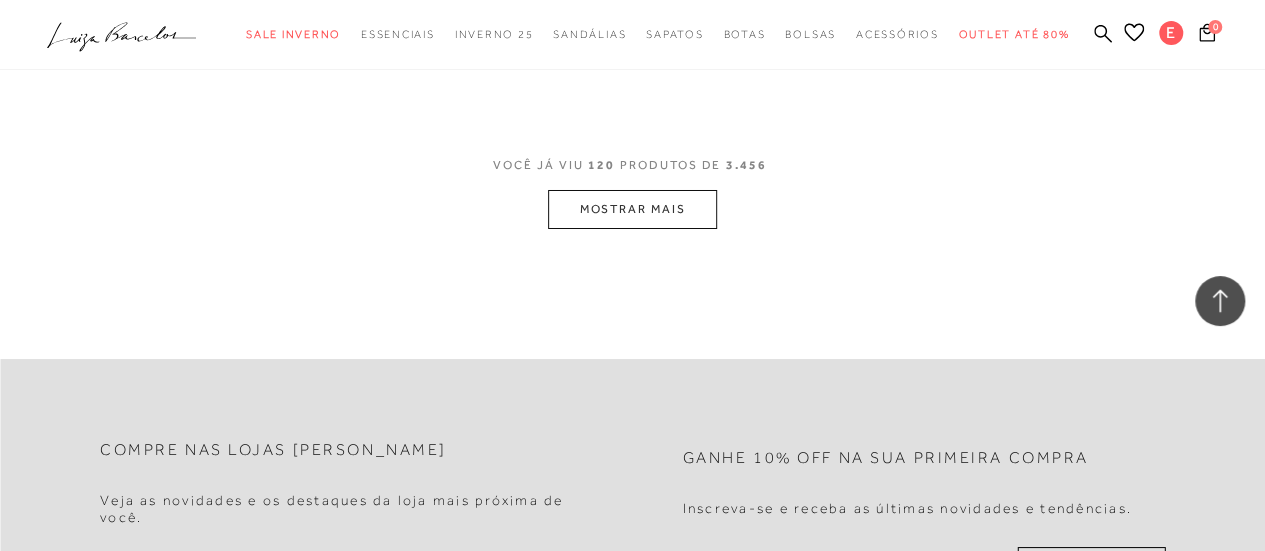 click on "MOSTRAR MAIS" at bounding box center (632, 209) 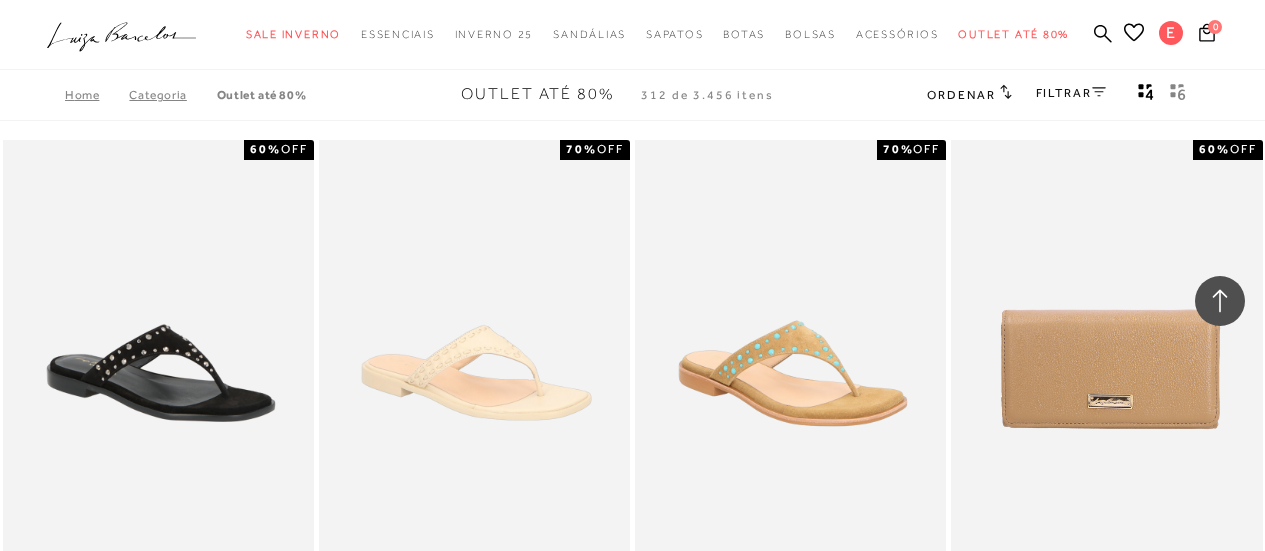 scroll, scrollTop: 45193, scrollLeft: 0, axis: vertical 